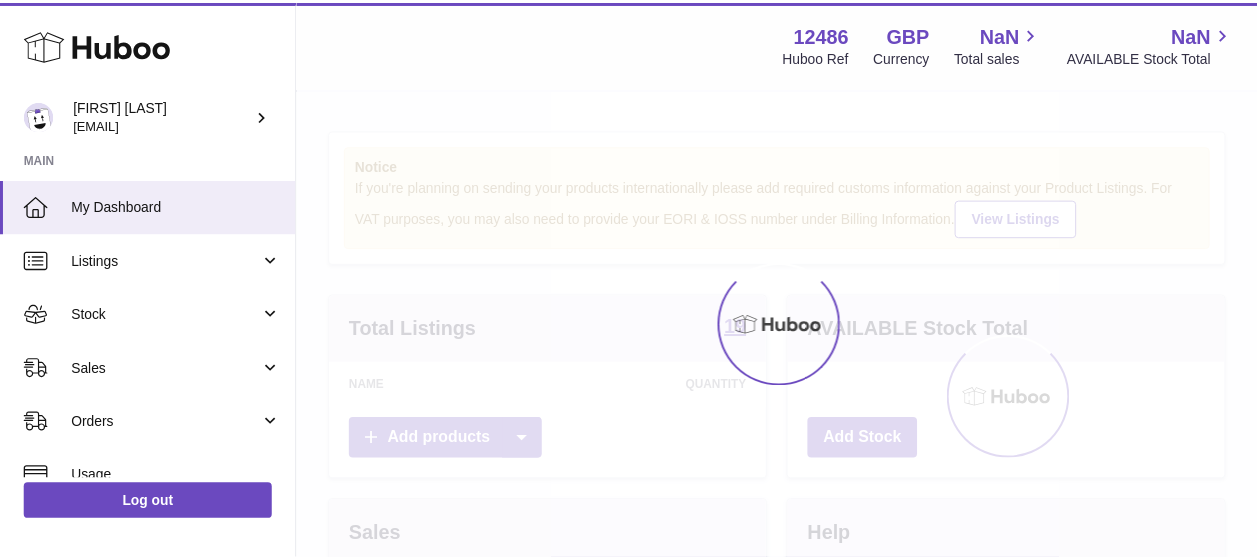 scroll, scrollTop: 0, scrollLeft: 0, axis: both 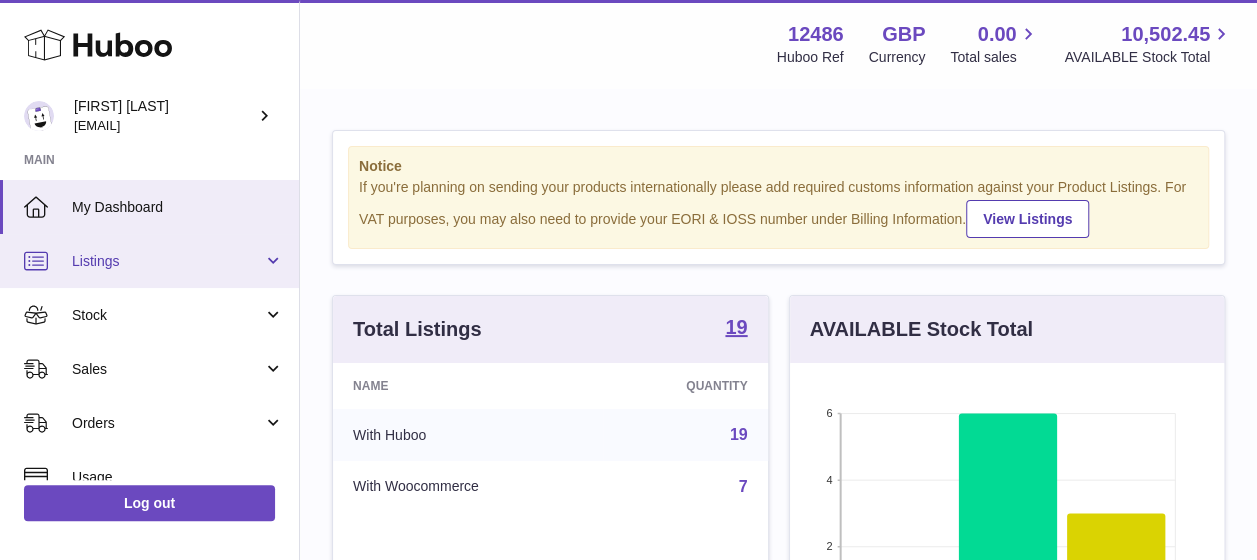 click on "Listings" at bounding box center (167, 261) 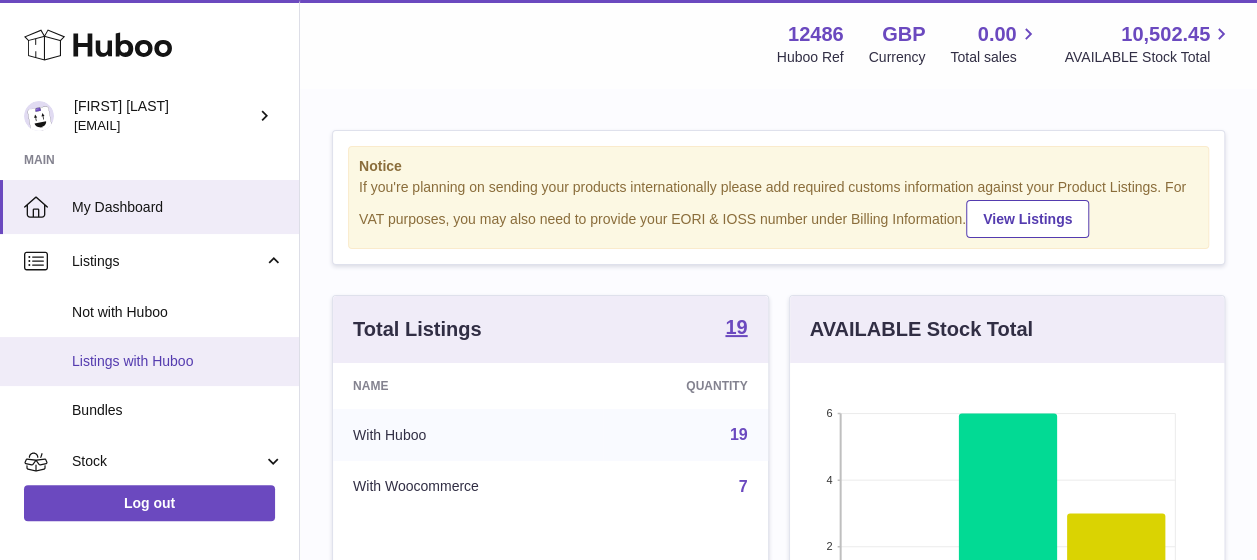 click on "Listings with Huboo" at bounding box center [149, 361] 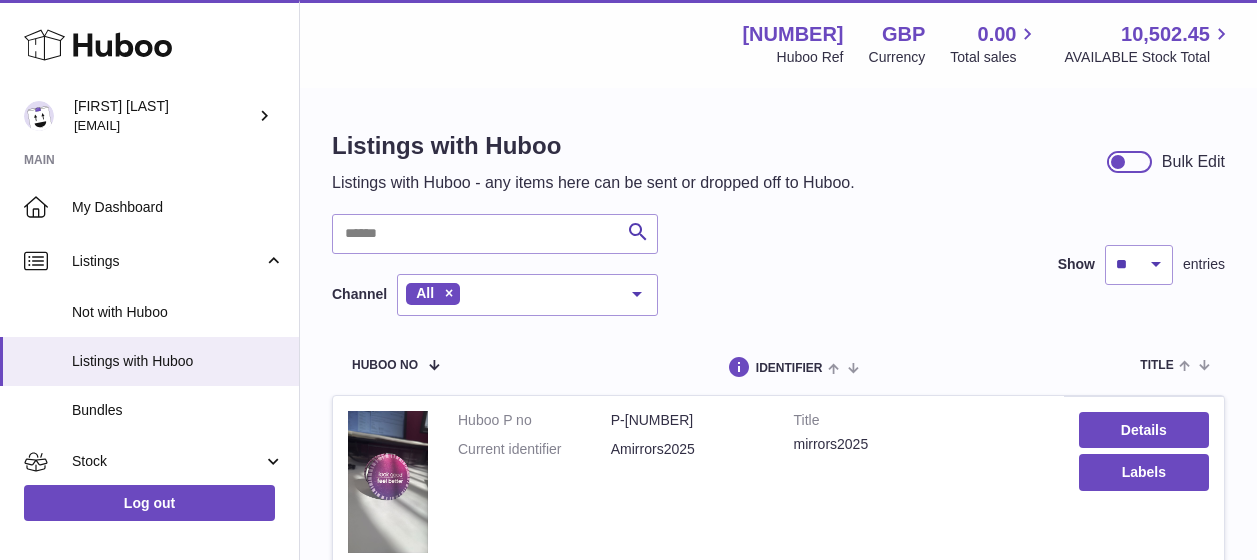 scroll, scrollTop: 0, scrollLeft: 0, axis: both 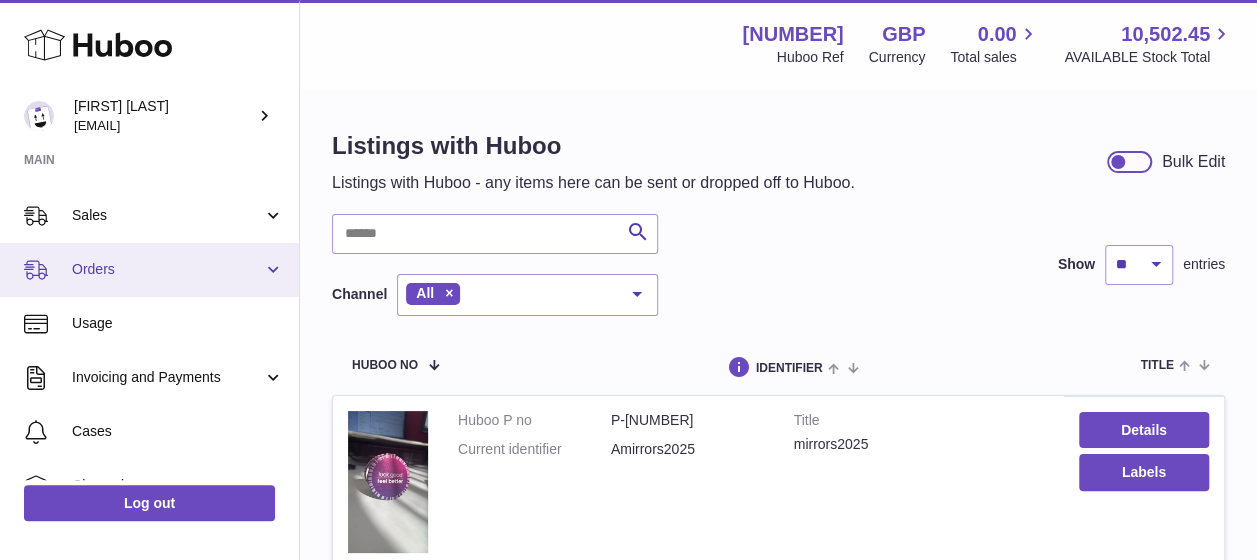 click on "Orders" at bounding box center [149, 270] 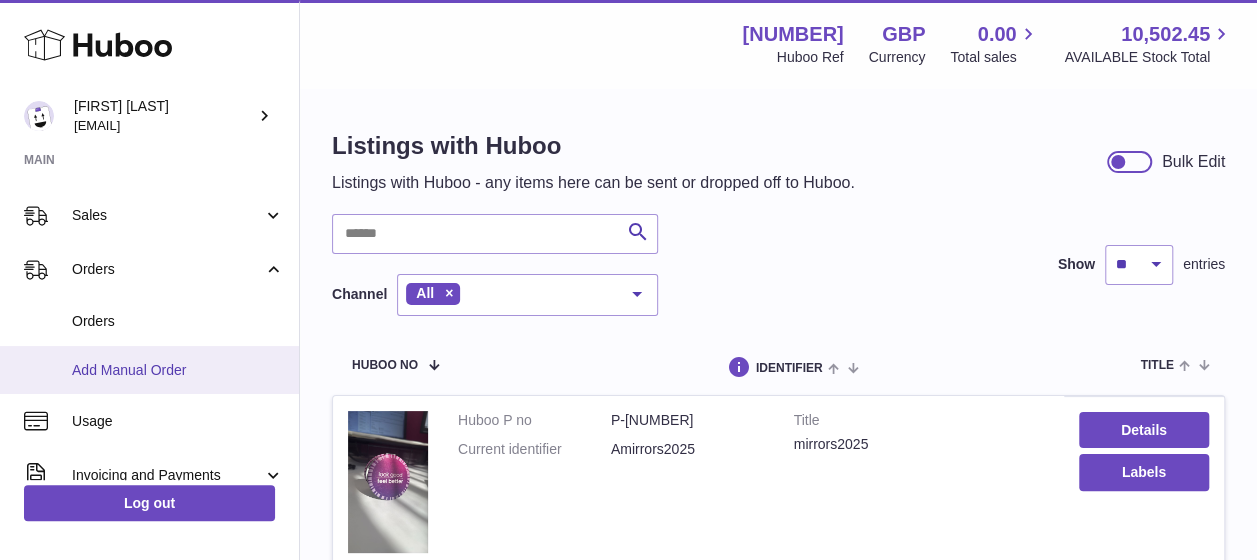 click on "Add Manual Order" at bounding box center [178, 370] 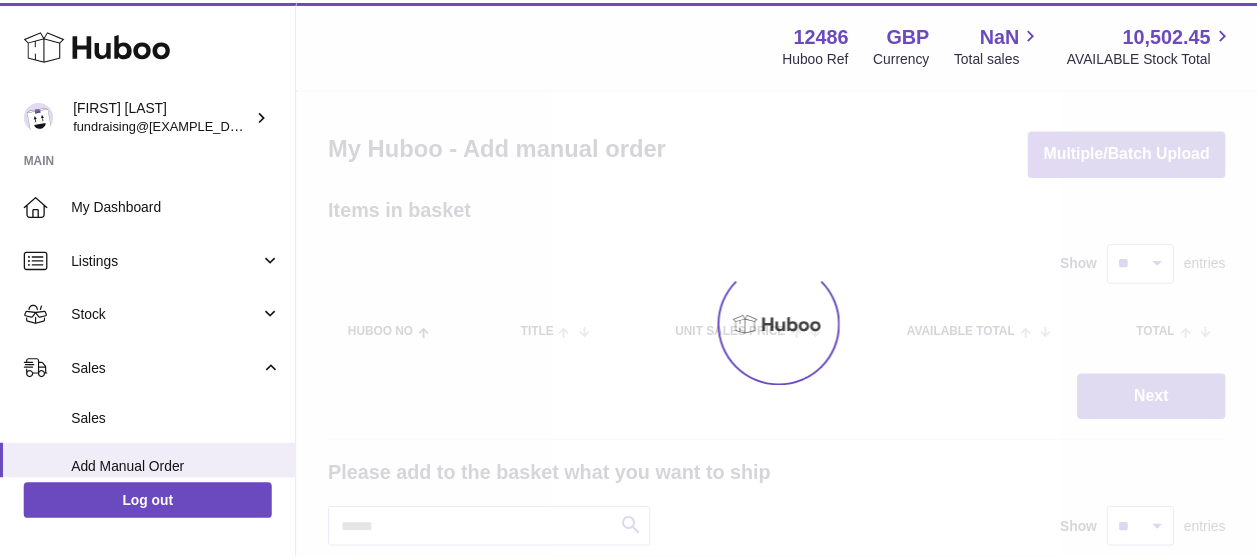 scroll, scrollTop: 0, scrollLeft: 0, axis: both 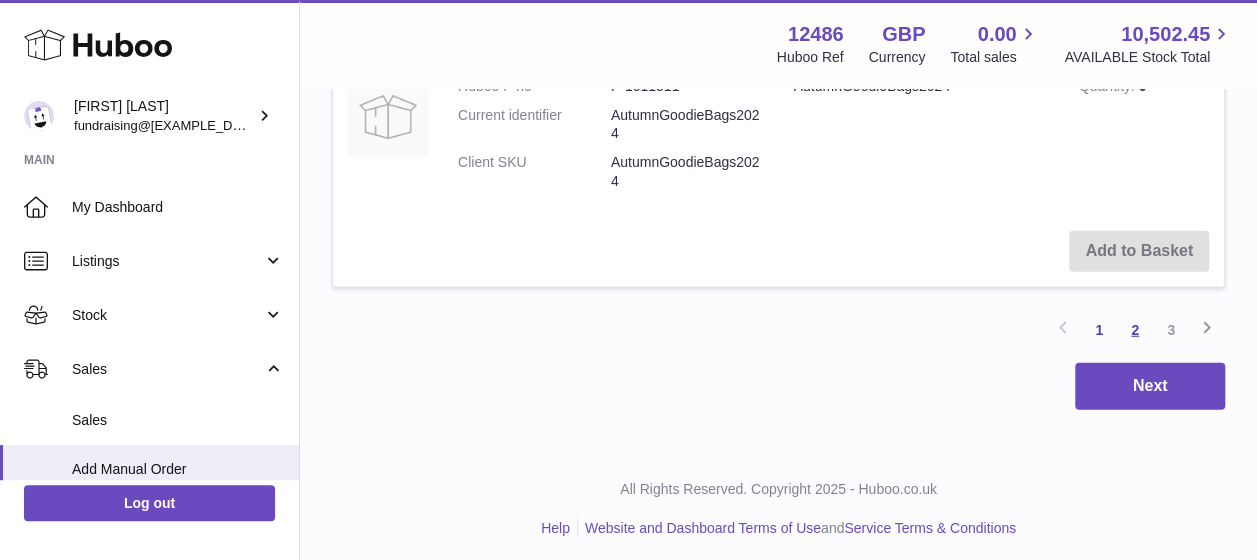 click on "2" at bounding box center [1135, 330] 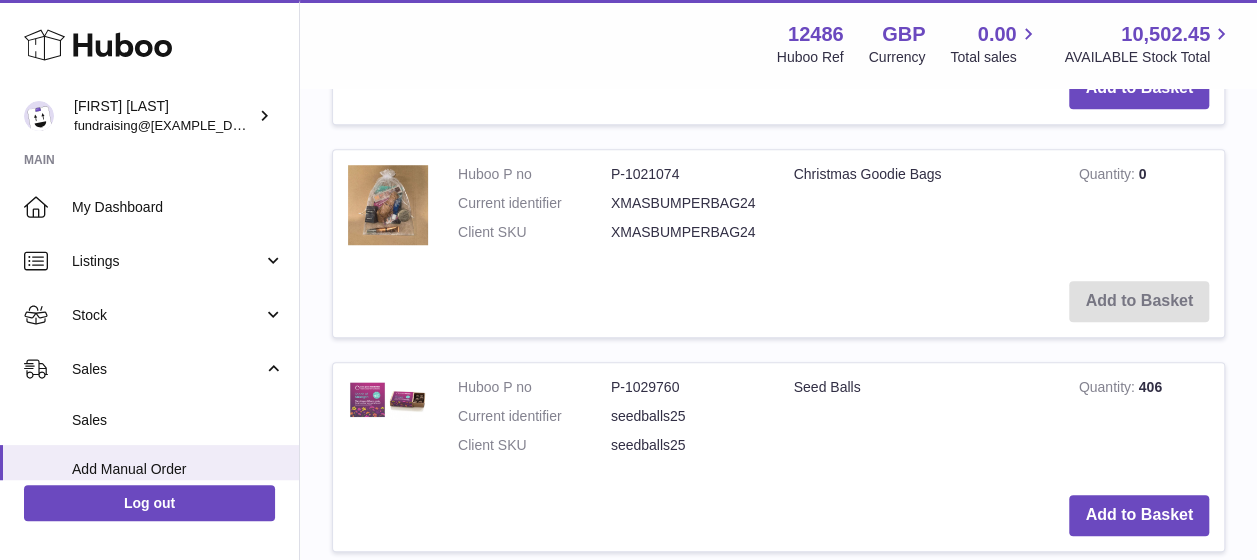 scroll, scrollTop: 390, scrollLeft: 0, axis: vertical 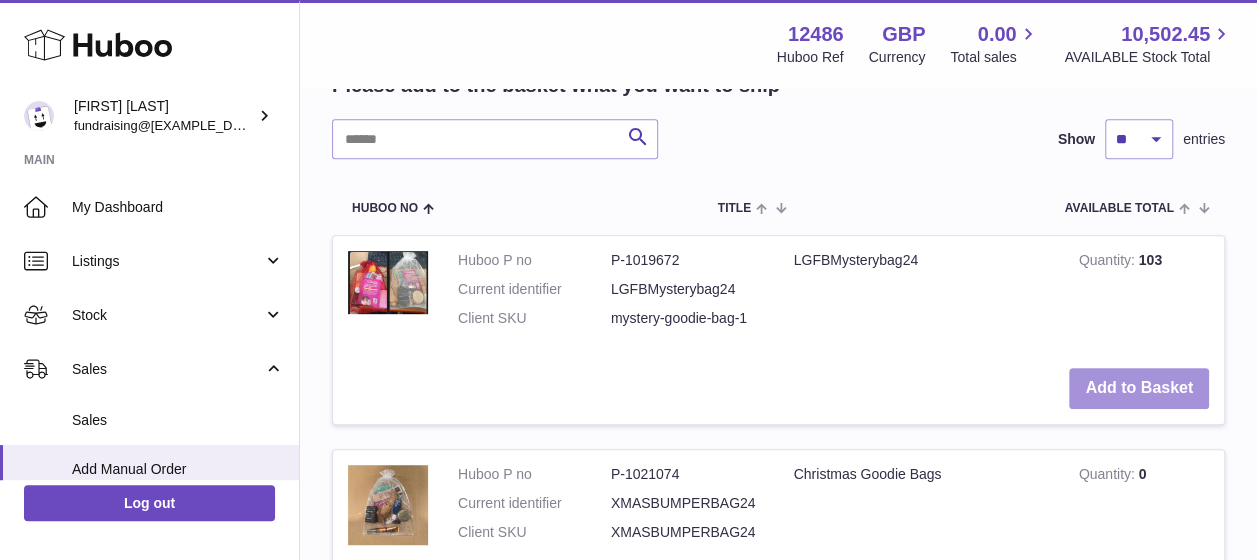 click on "Add to Basket" at bounding box center [1139, 388] 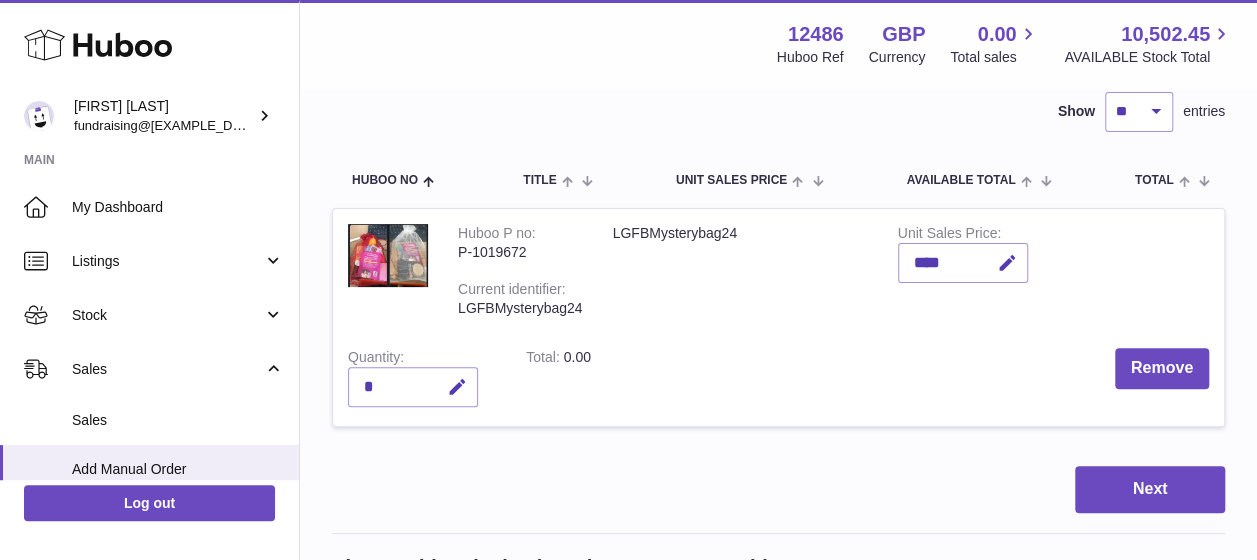 scroll, scrollTop: 200, scrollLeft: 0, axis: vertical 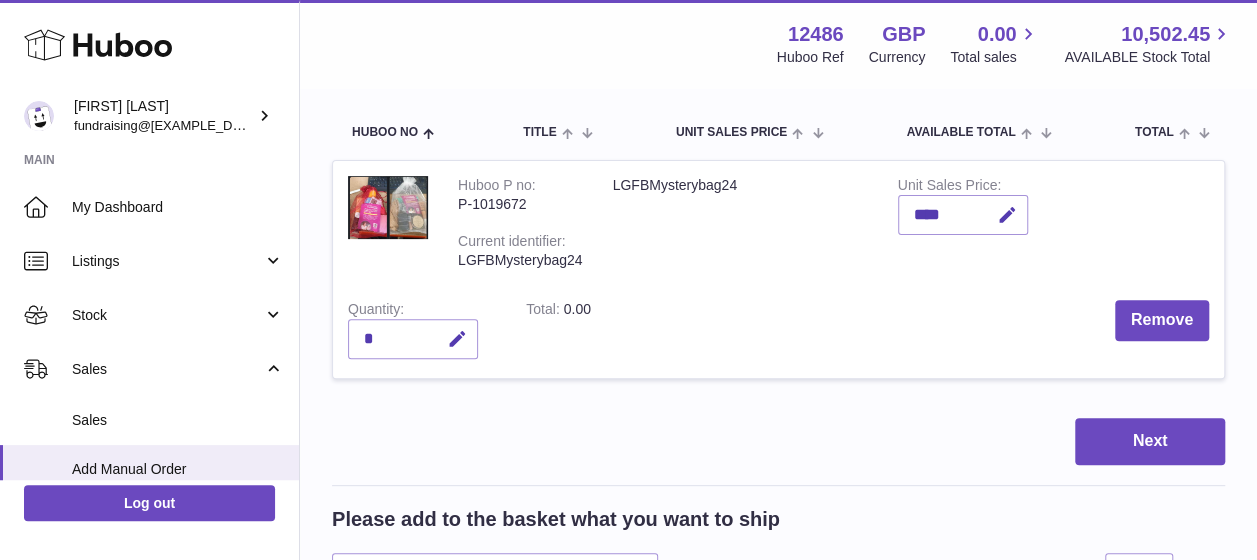 click on "*" at bounding box center (413, 339) 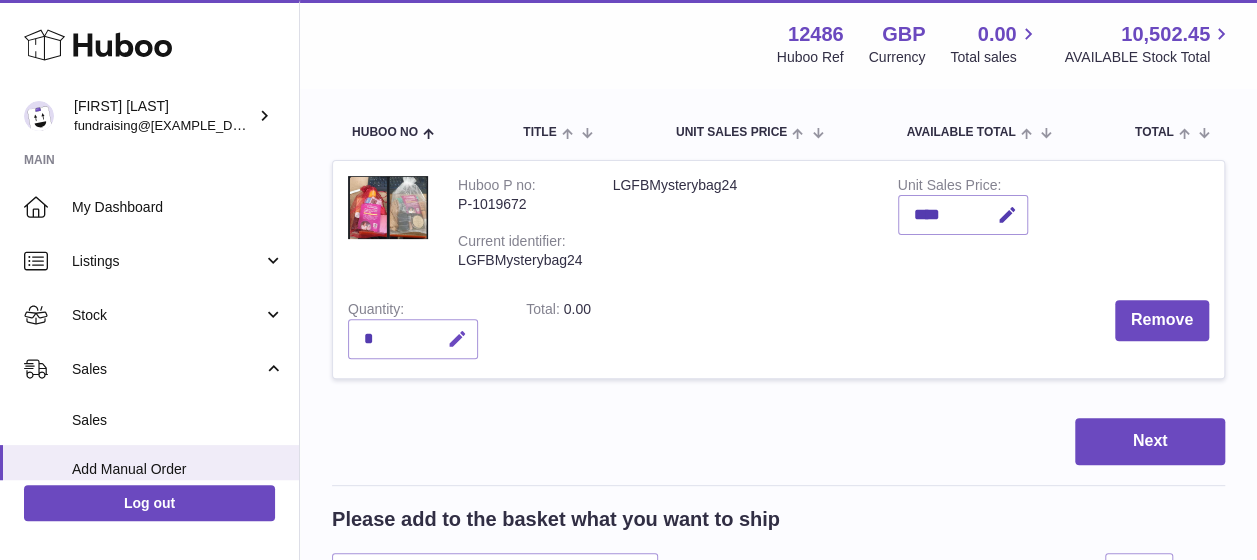 click at bounding box center [457, 339] 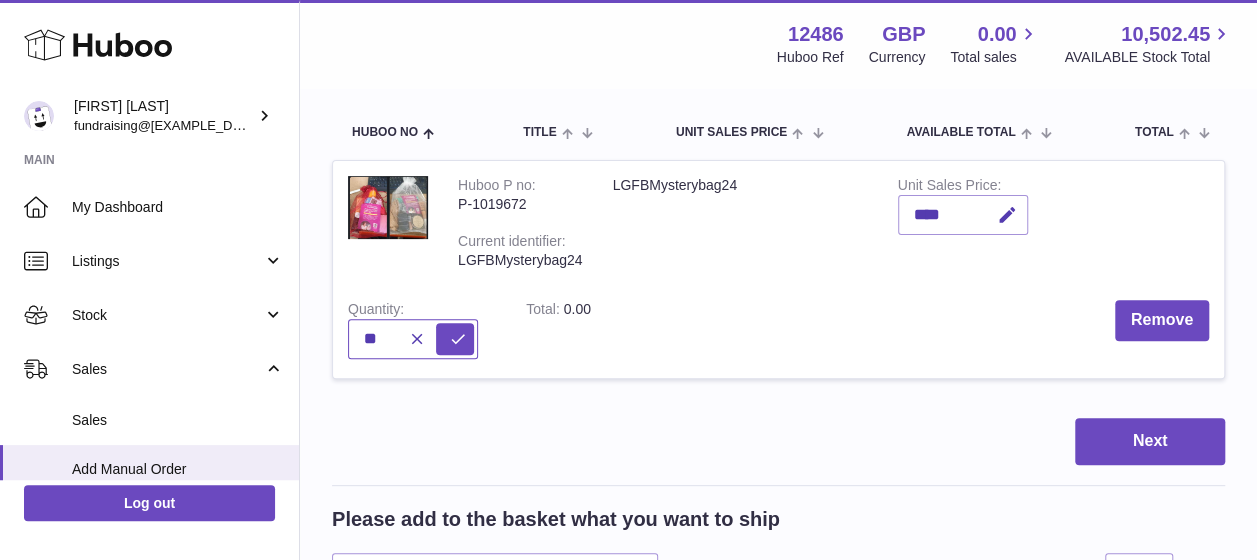 type on "**" 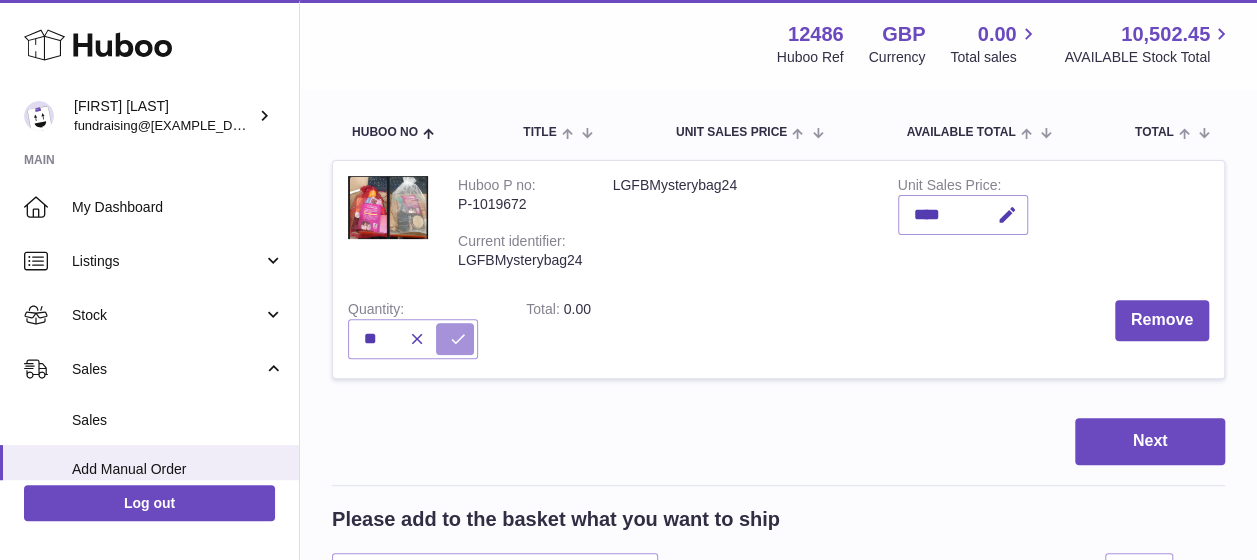 click at bounding box center [458, 339] 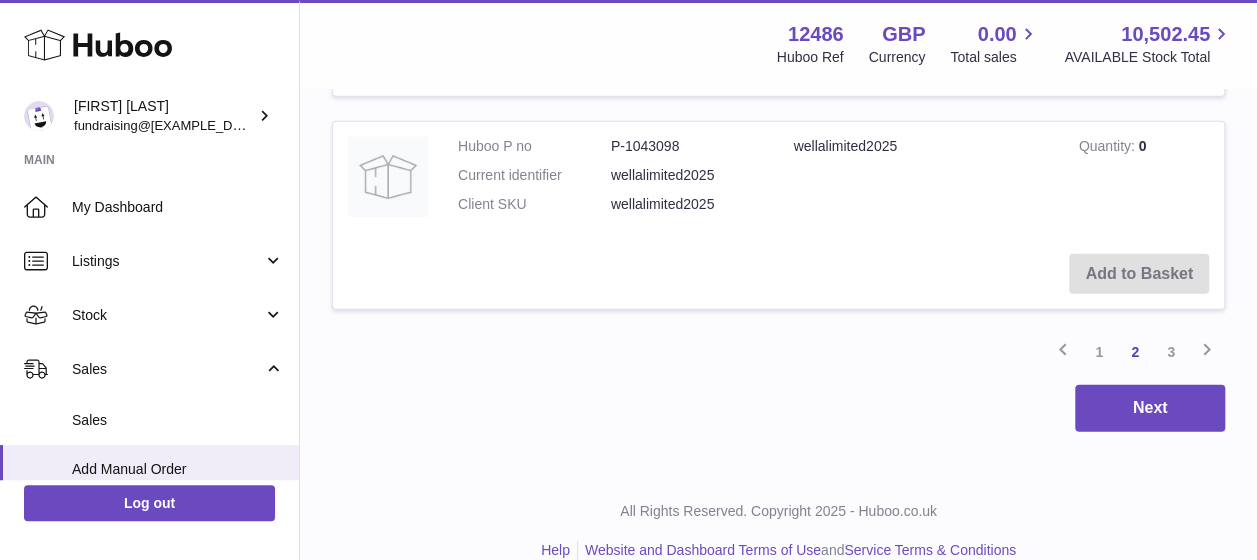 scroll, scrollTop: 2800, scrollLeft: 0, axis: vertical 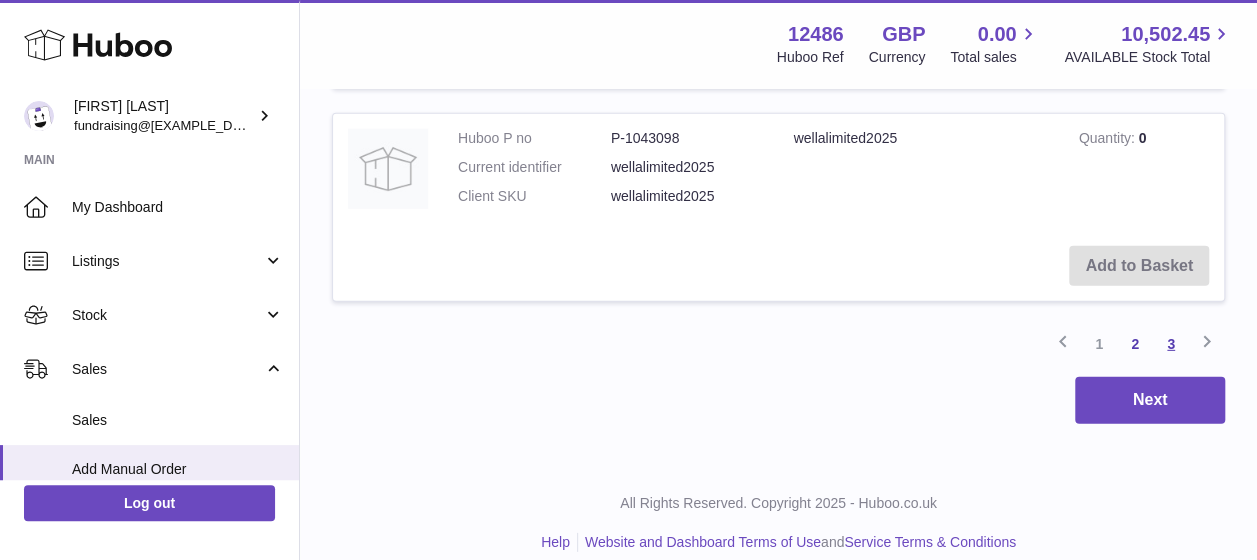 click on "3" at bounding box center (1171, 344) 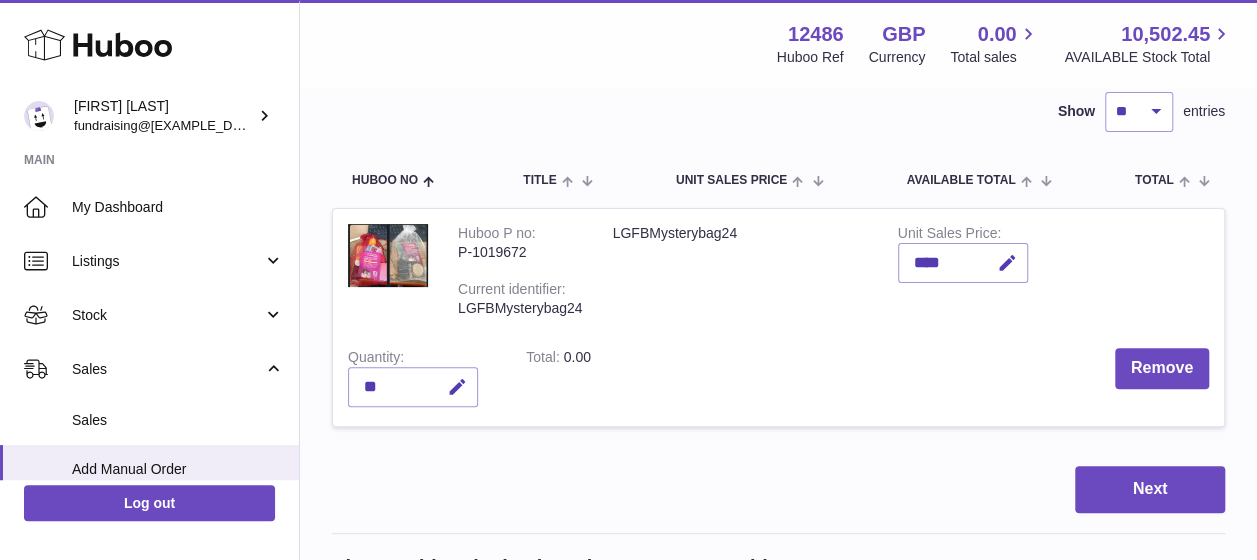 scroll, scrollTop: 300, scrollLeft: 0, axis: vertical 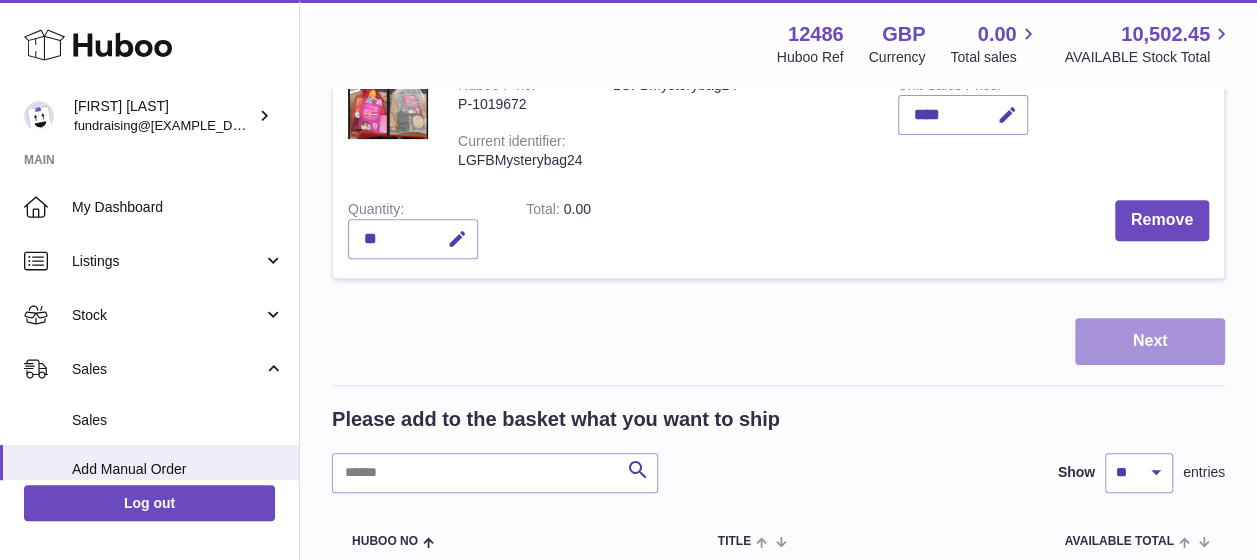 click on "Next" at bounding box center [1150, 341] 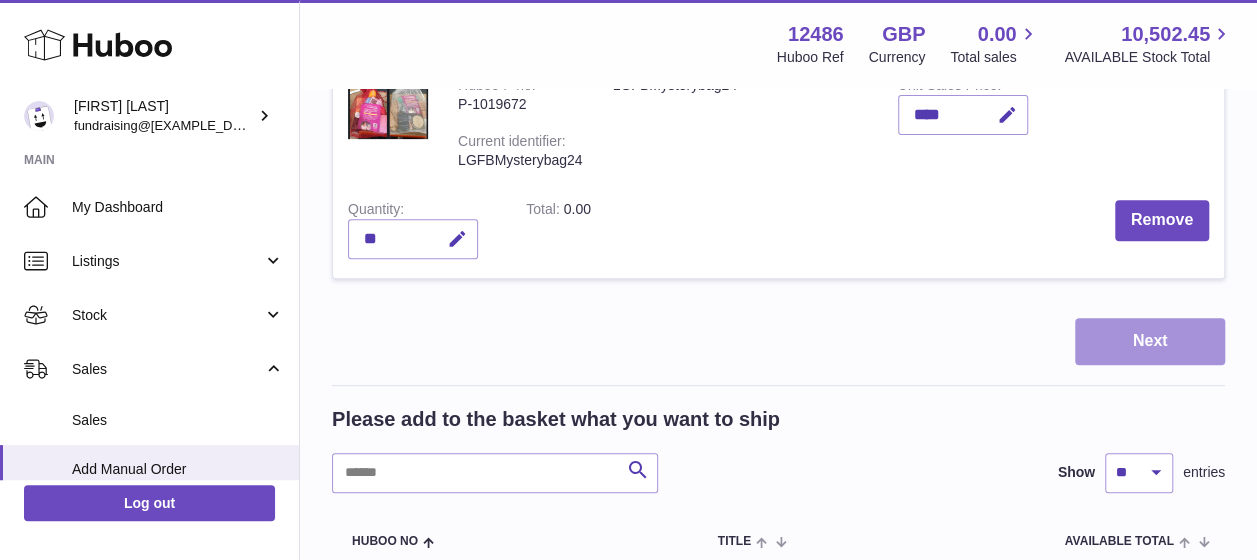 scroll, scrollTop: 0, scrollLeft: 0, axis: both 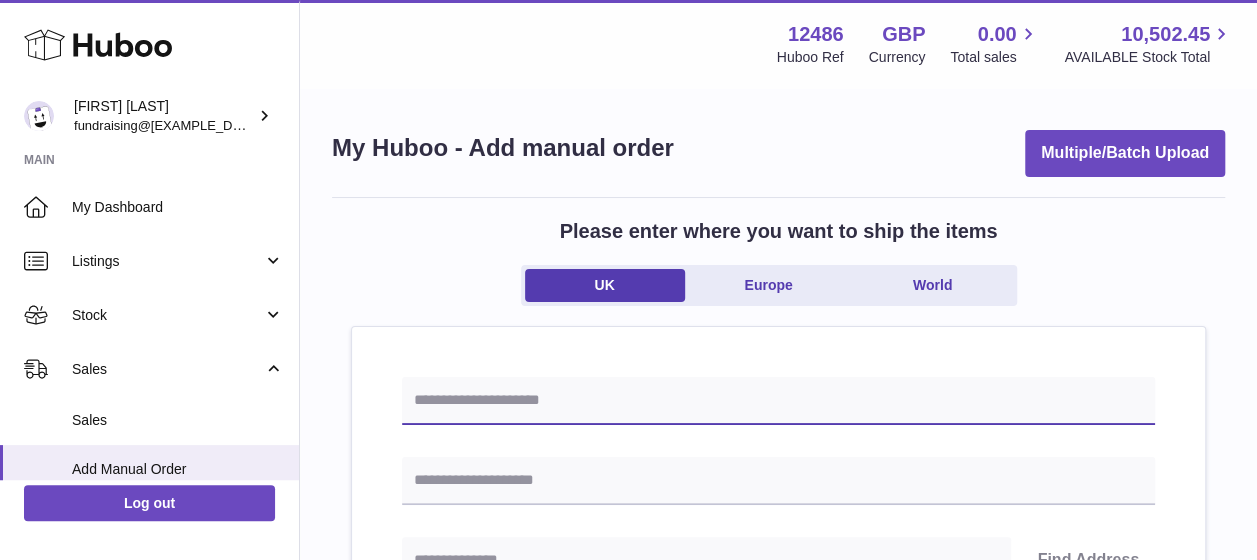 click at bounding box center (778, 401) 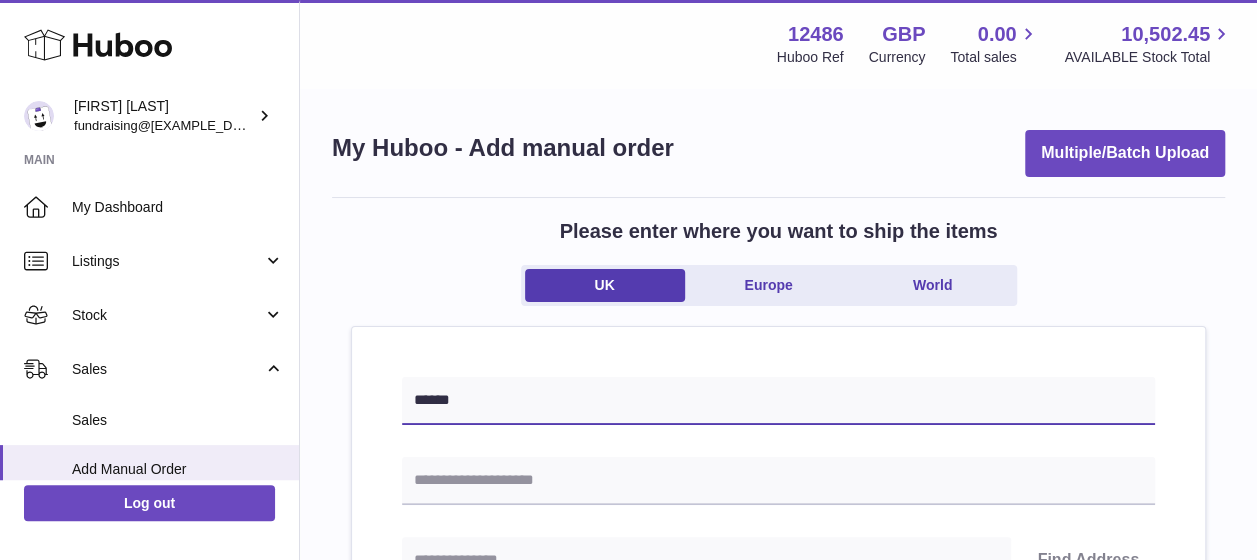 type on "**********" 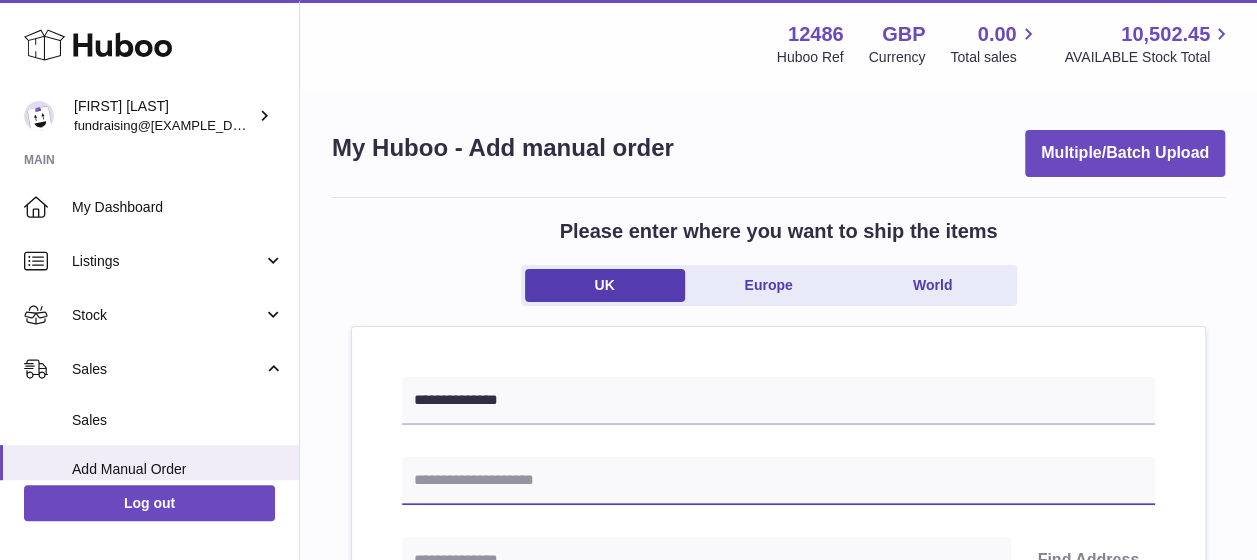 click at bounding box center [778, 481] 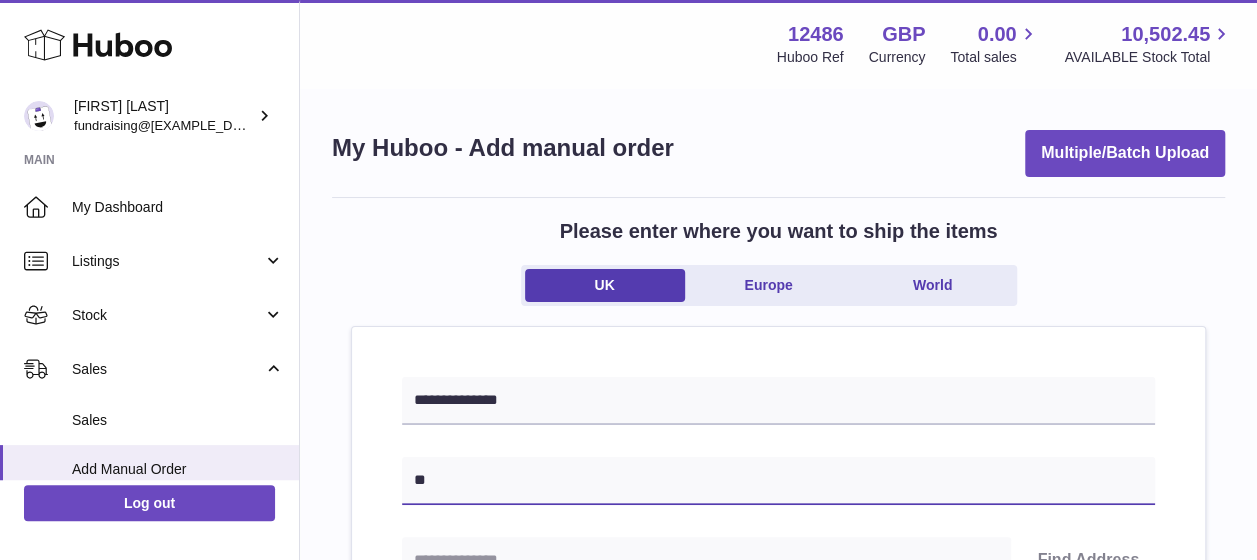 type on "*" 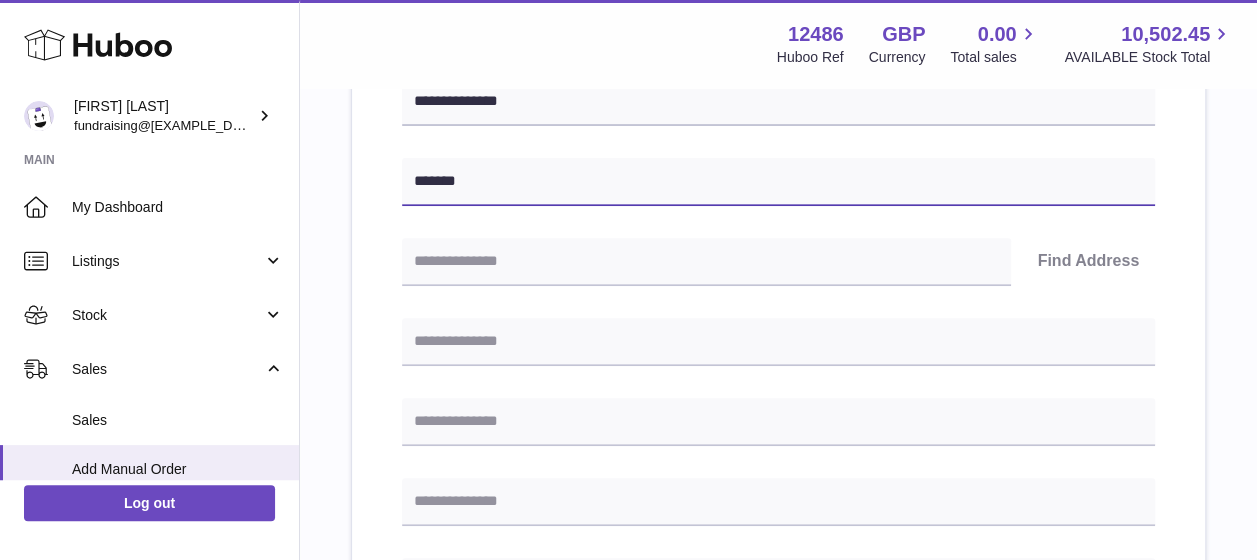 scroll, scrollTop: 300, scrollLeft: 0, axis: vertical 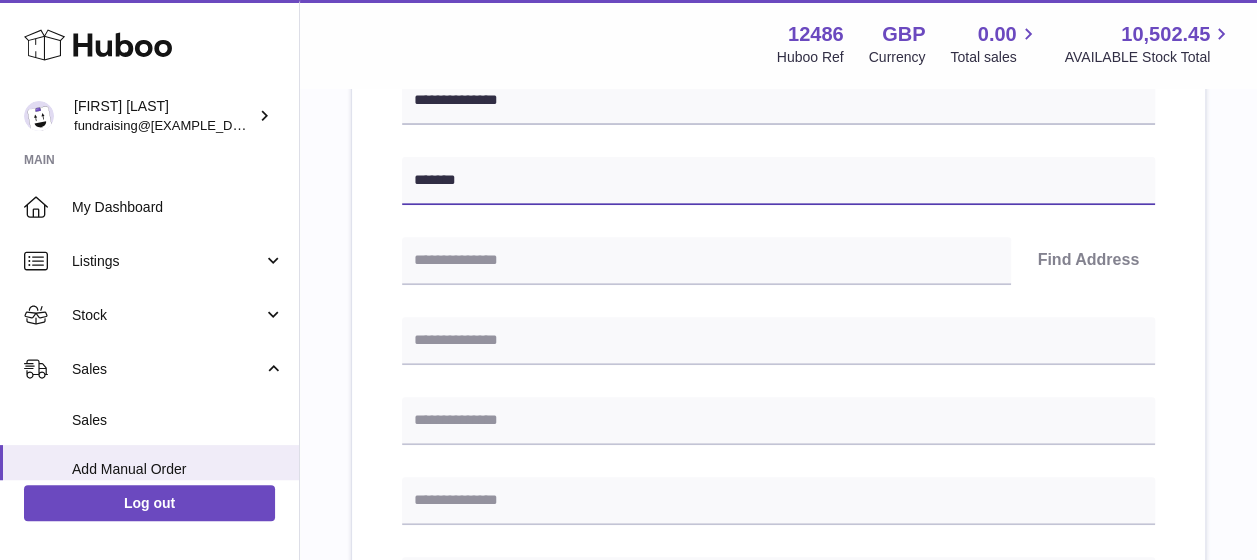 type on "*******" 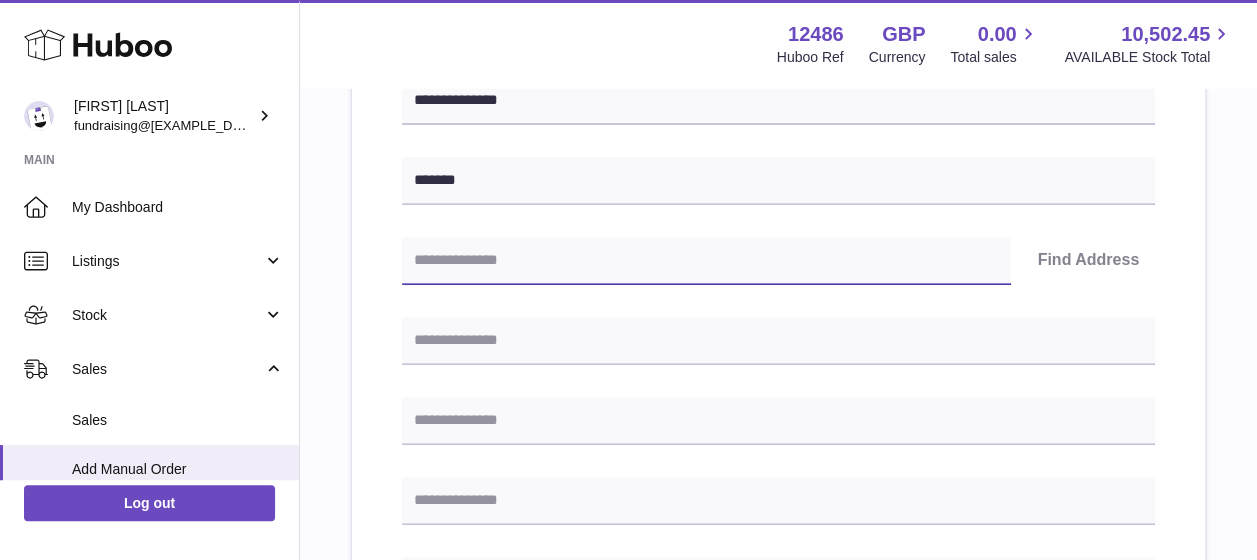 click at bounding box center [706, 261] 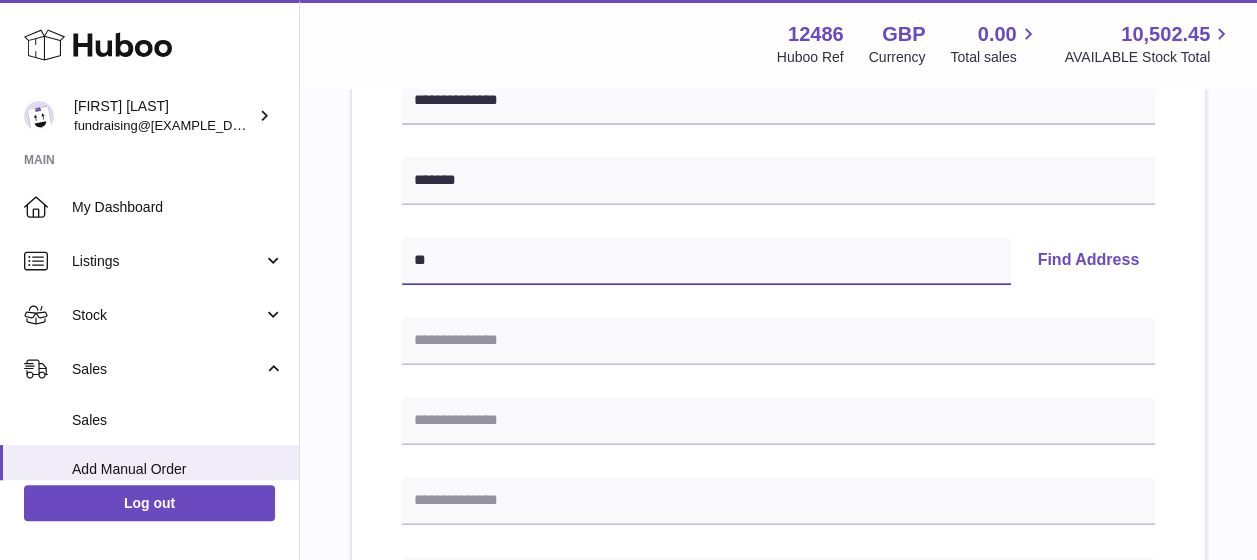 type on "*" 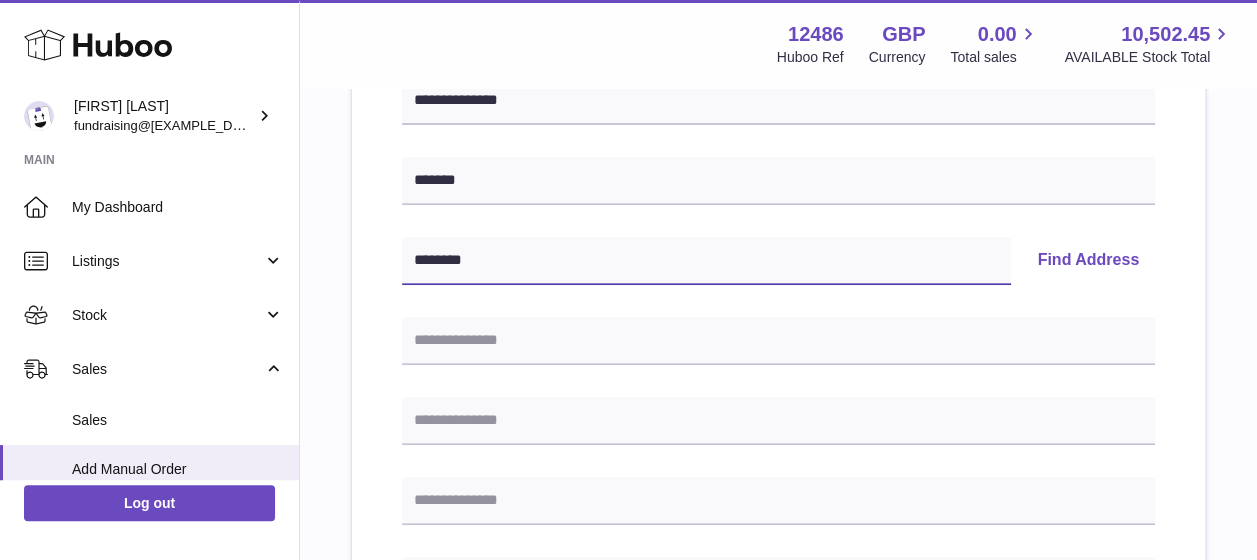 type on "********" 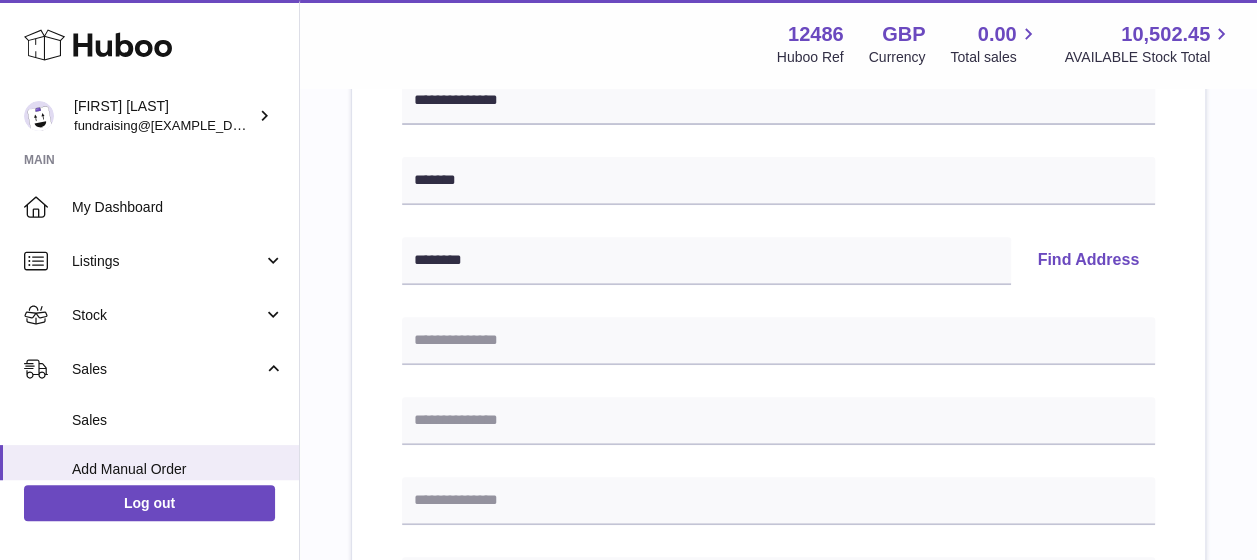 click on "Find Address" at bounding box center (1088, 261) 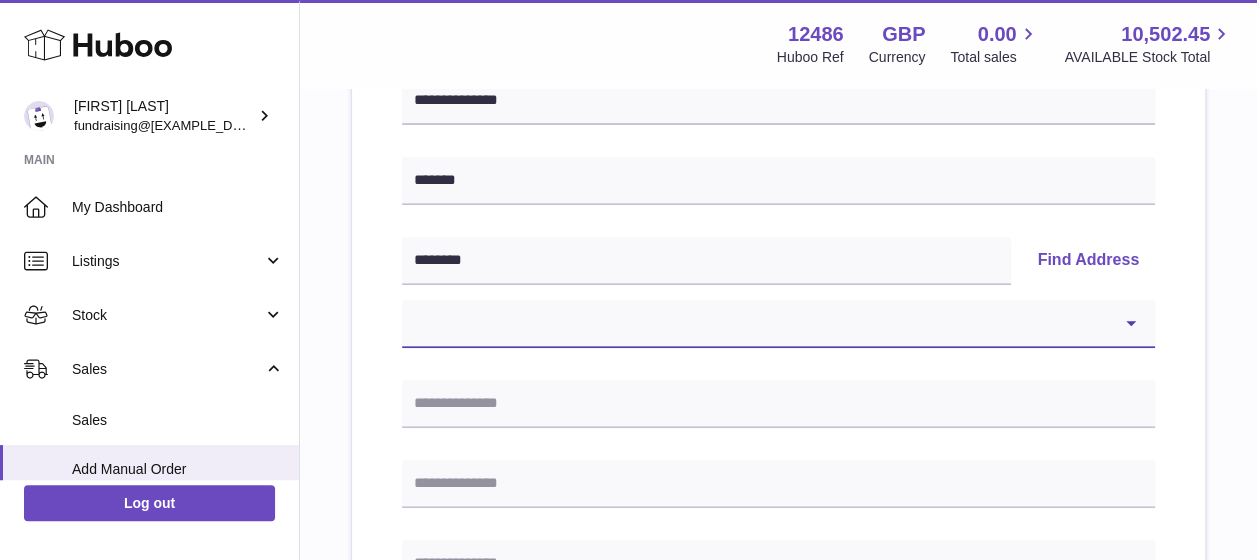 click on "**********" at bounding box center [778, 324] 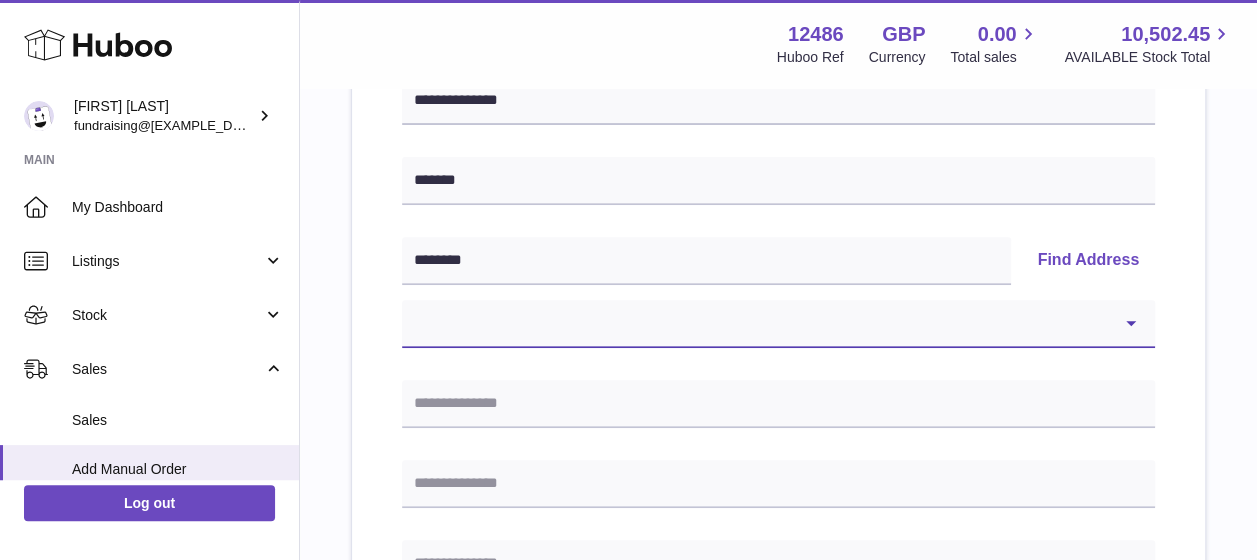 select on "**" 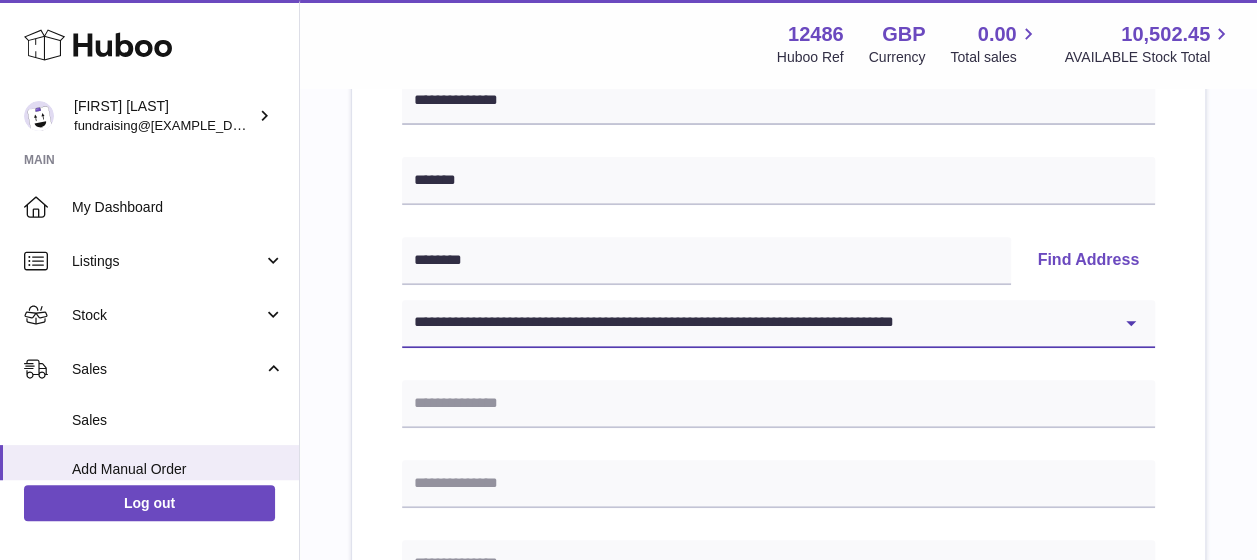 click on "**********" at bounding box center (778, 324) 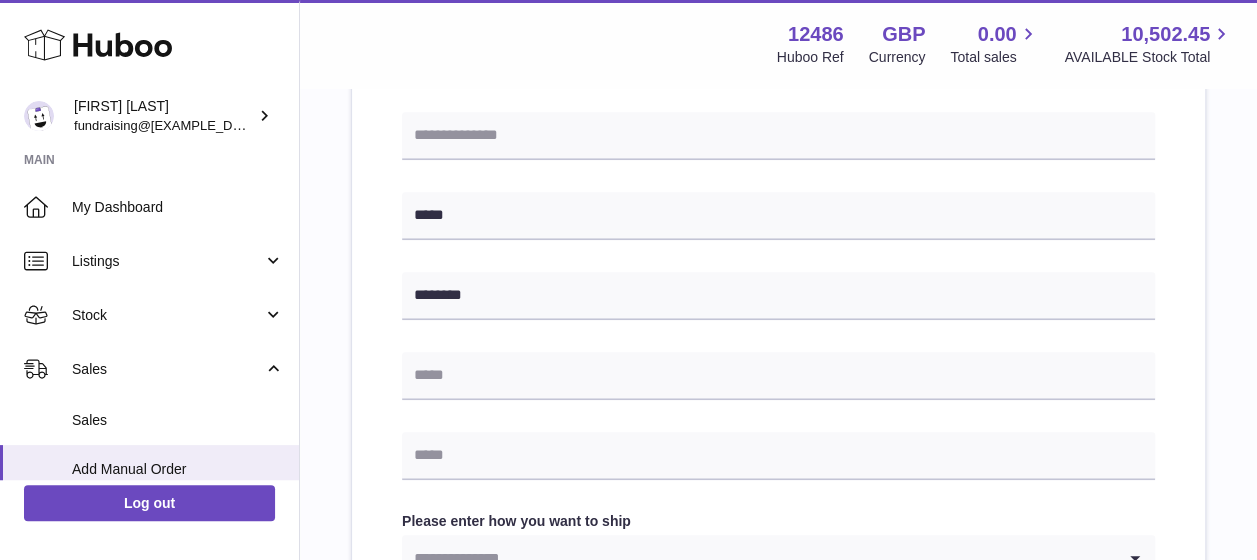 scroll, scrollTop: 800, scrollLeft: 0, axis: vertical 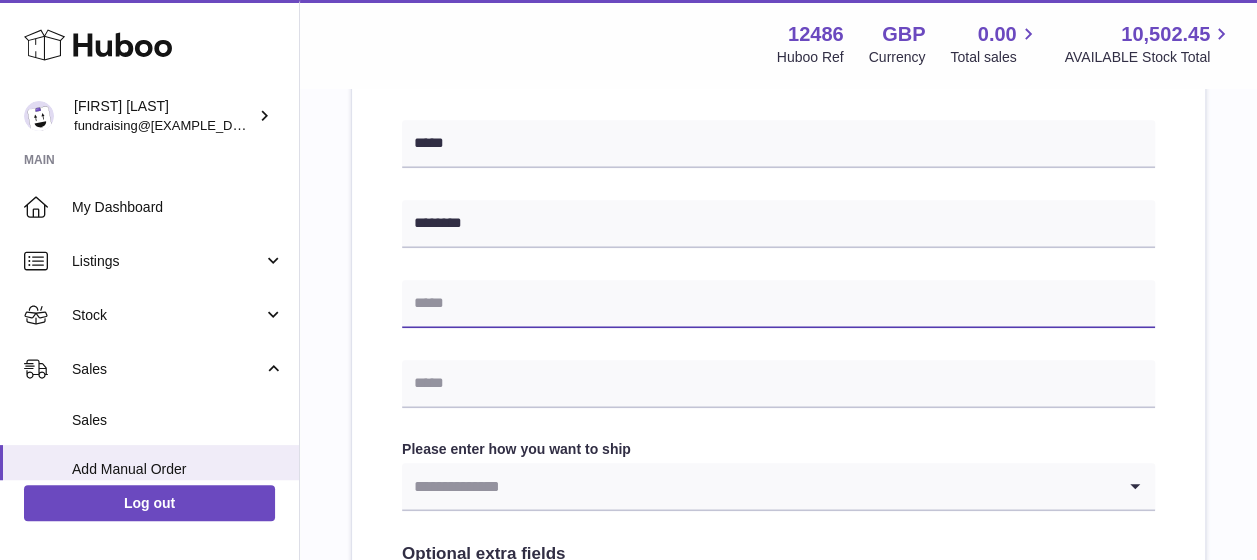 click at bounding box center [778, 304] 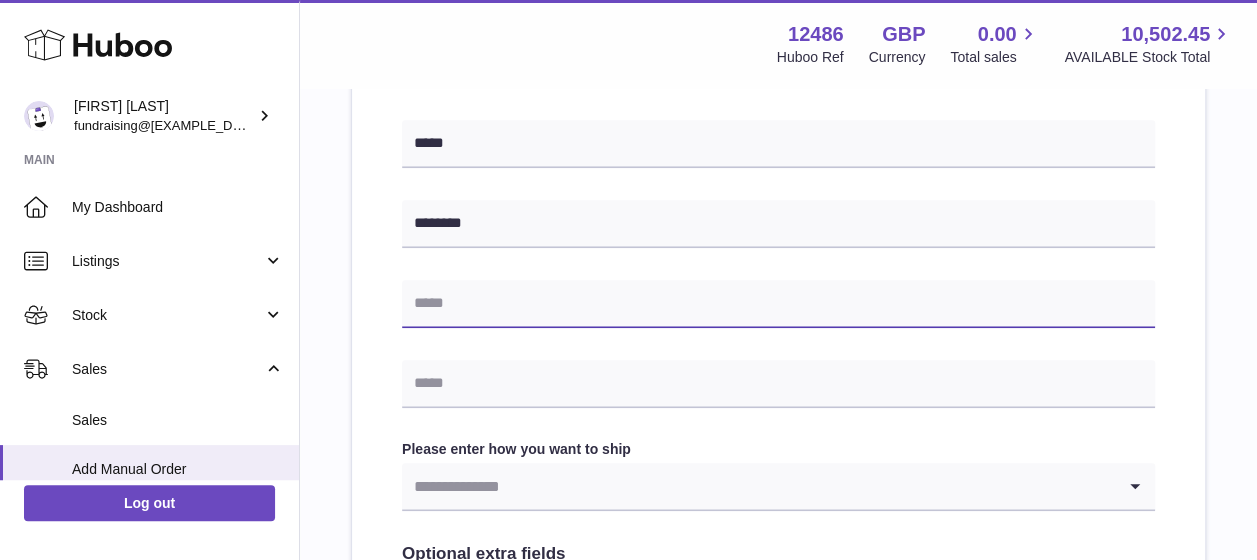 type on "**********" 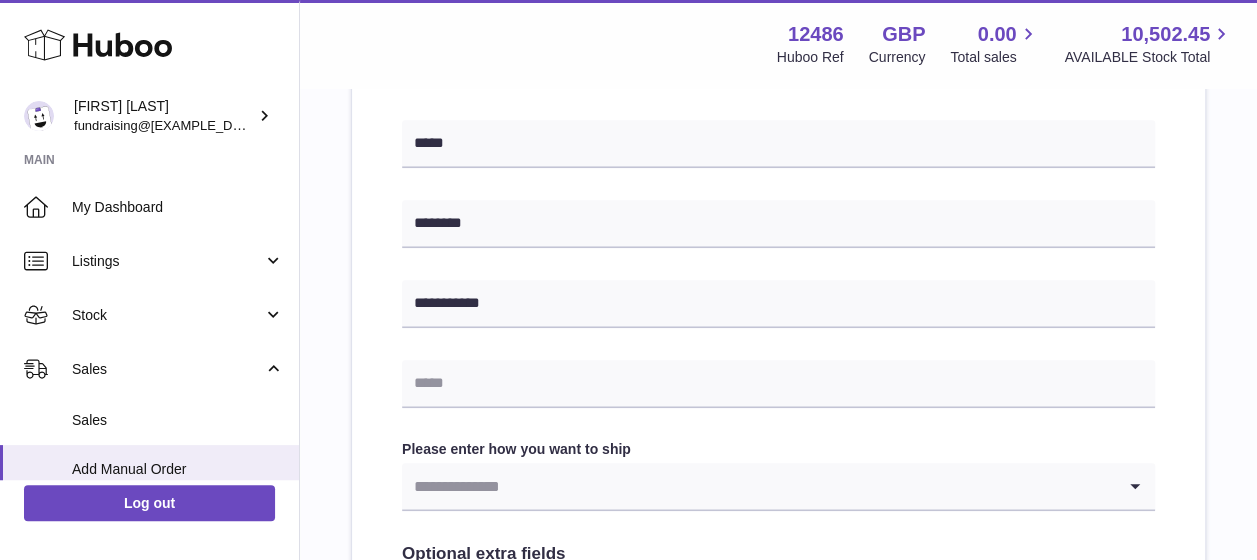 type on "**********" 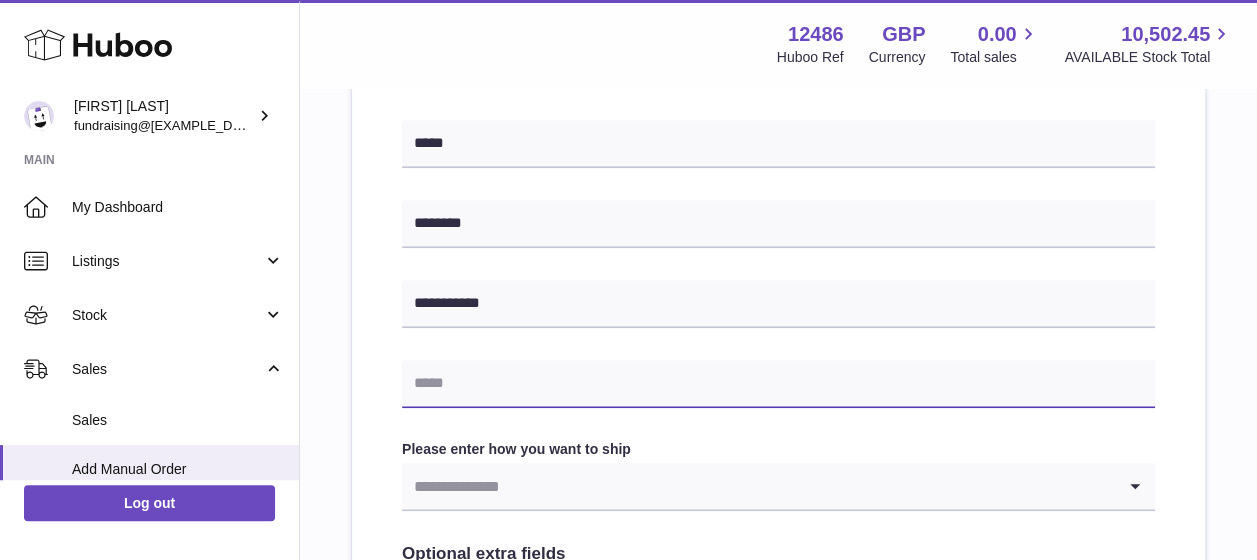 type on "**********" 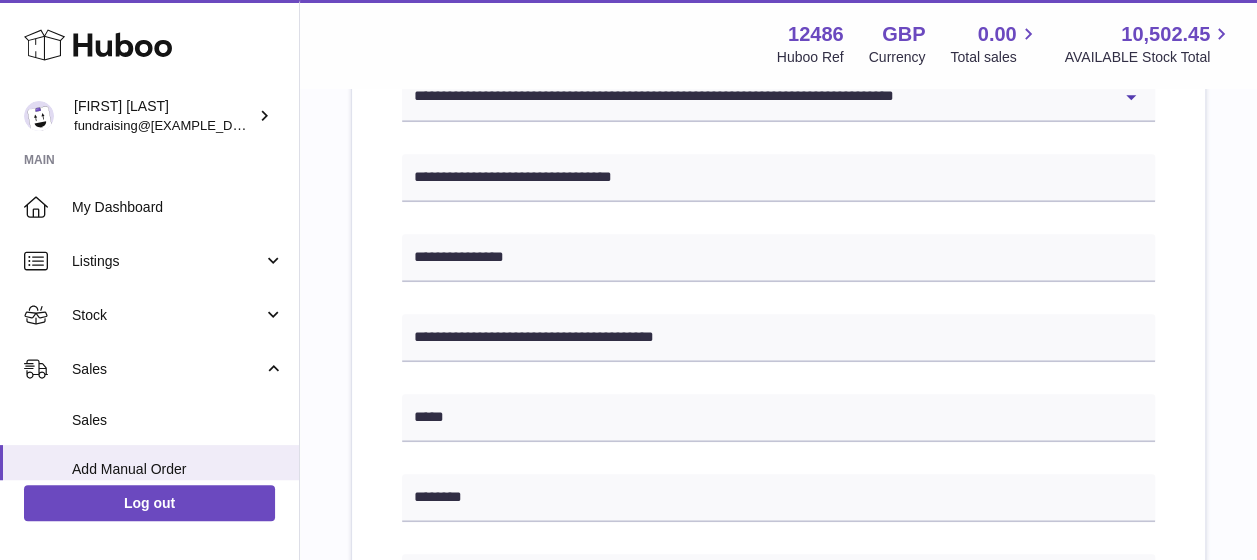 scroll, scrollTop: 600, scrollLeft: 0, axis: vertical 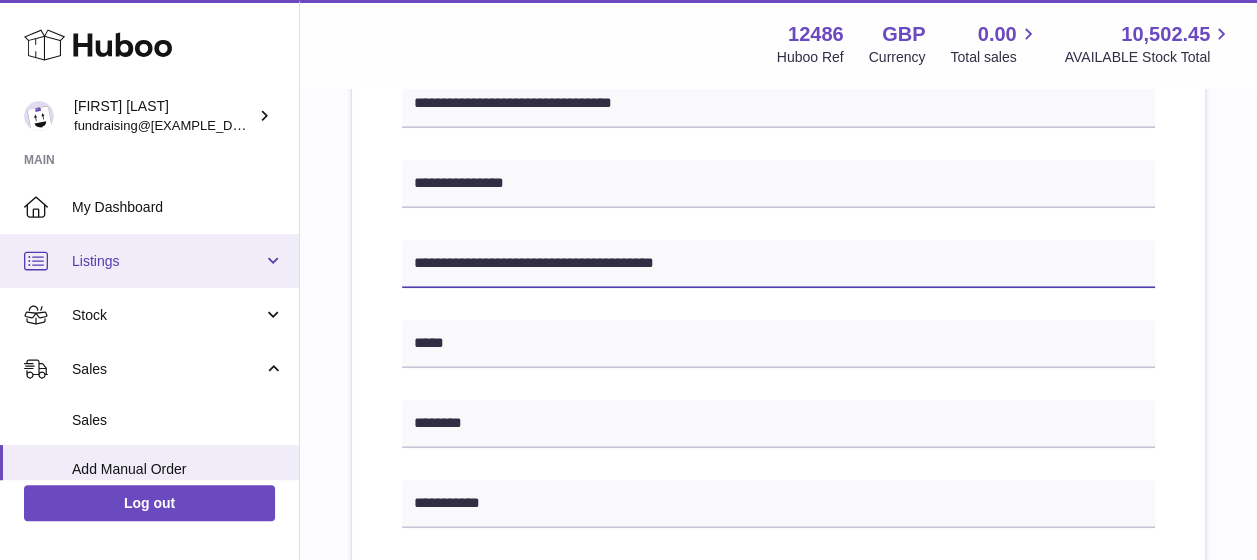 drag, startPoint x: 742, startPoint y: 266, endPoint x: 276, endPoint y: 276, distance: 466.10727 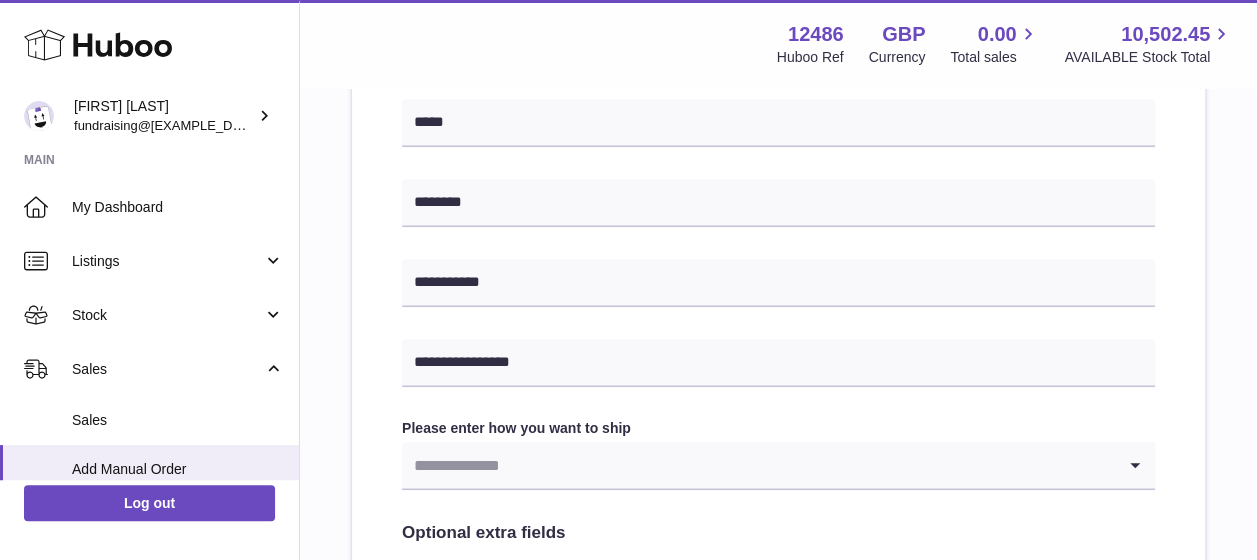 scroll, scrollTop: 1000, scrollLeft: 0, axis: vertical 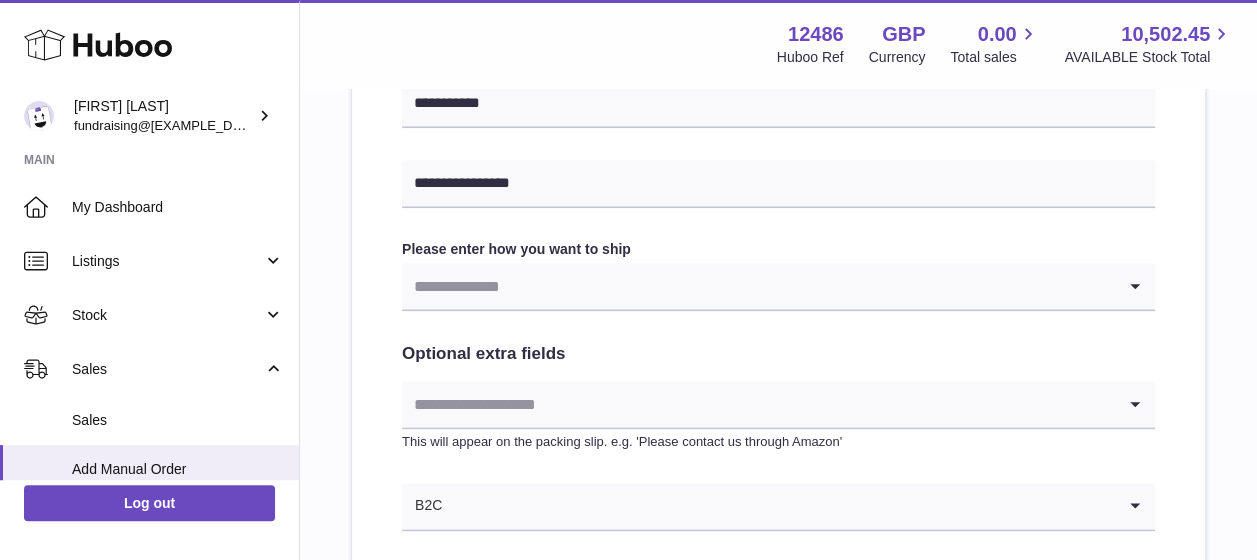 type 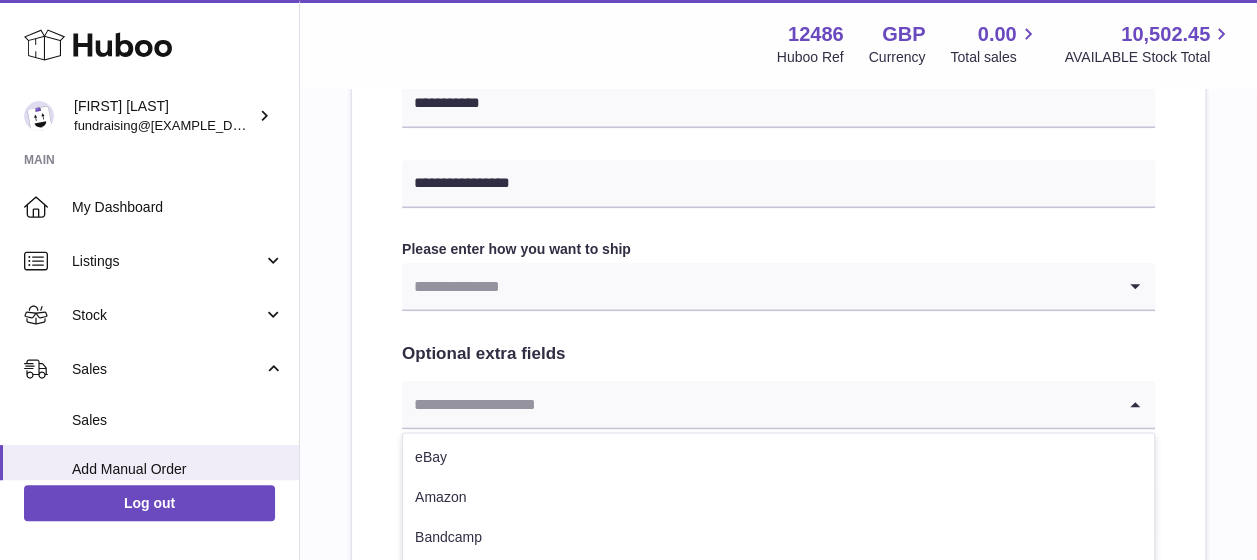 click 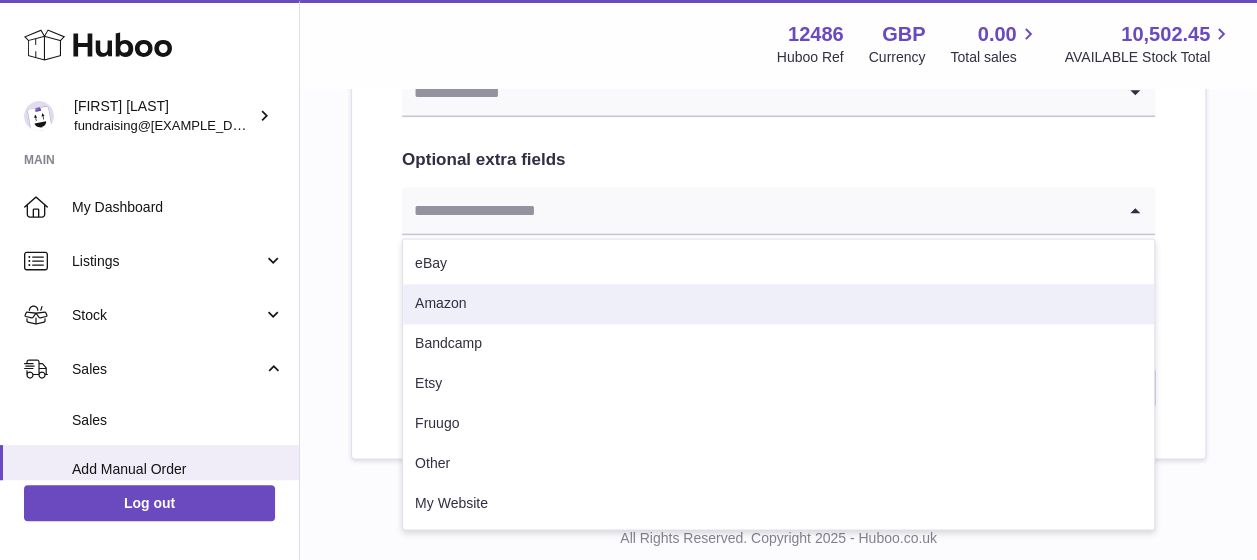 scroll, scrollTop: 1200, scrollLeft: 0, axis: vertical 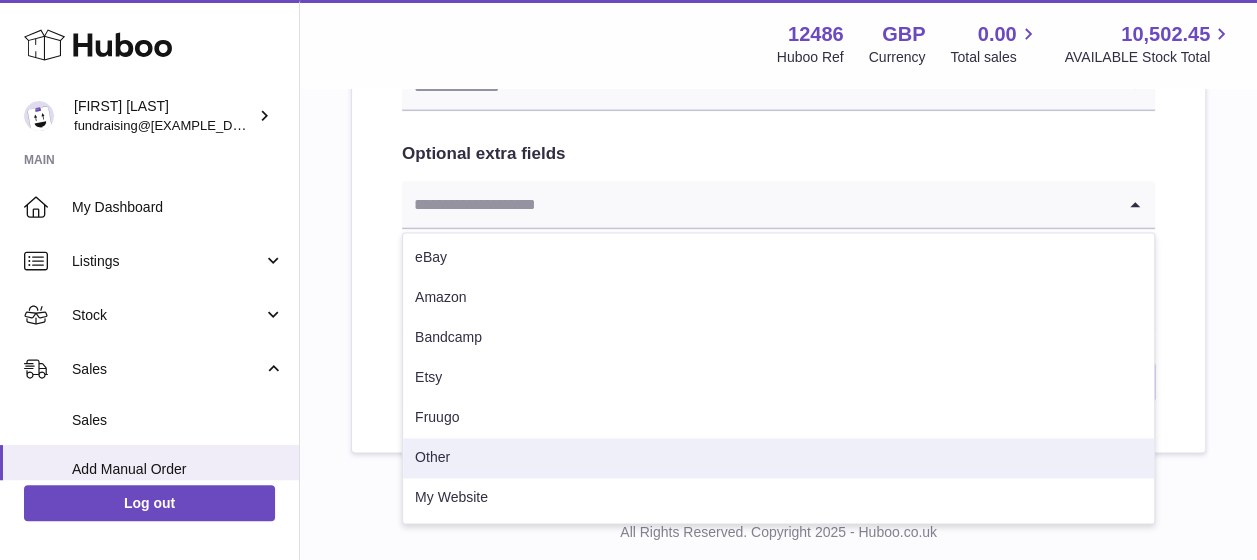 click on "Other" at bounding box center [778, 458] 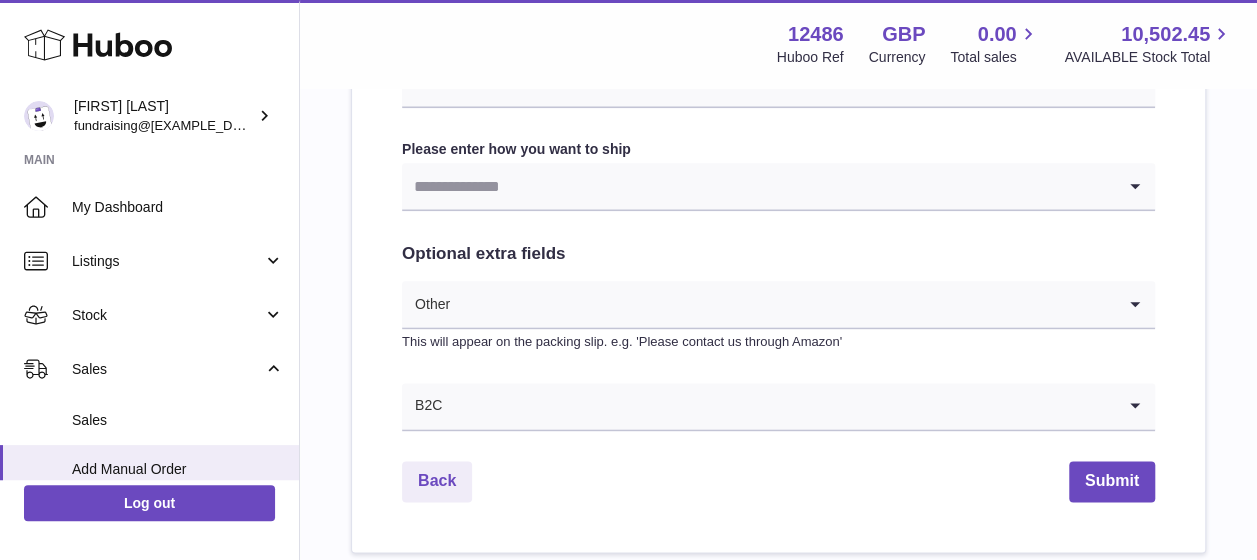 scroll, scrollTop: 1000, scrollLeft: 0, axis: vertical 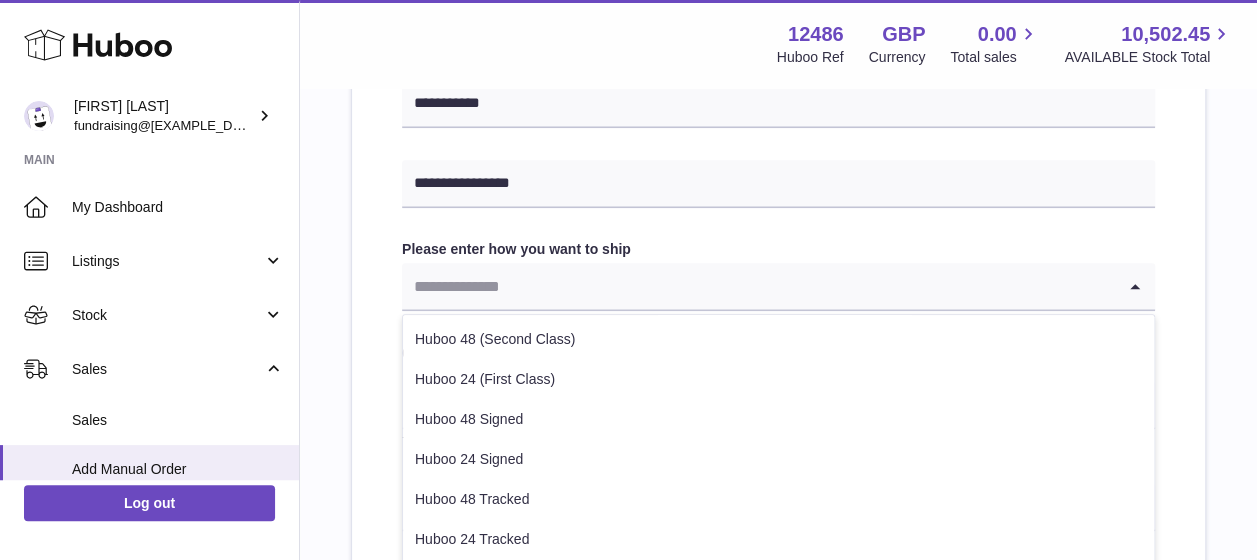 click at bounding box center [758, 286] 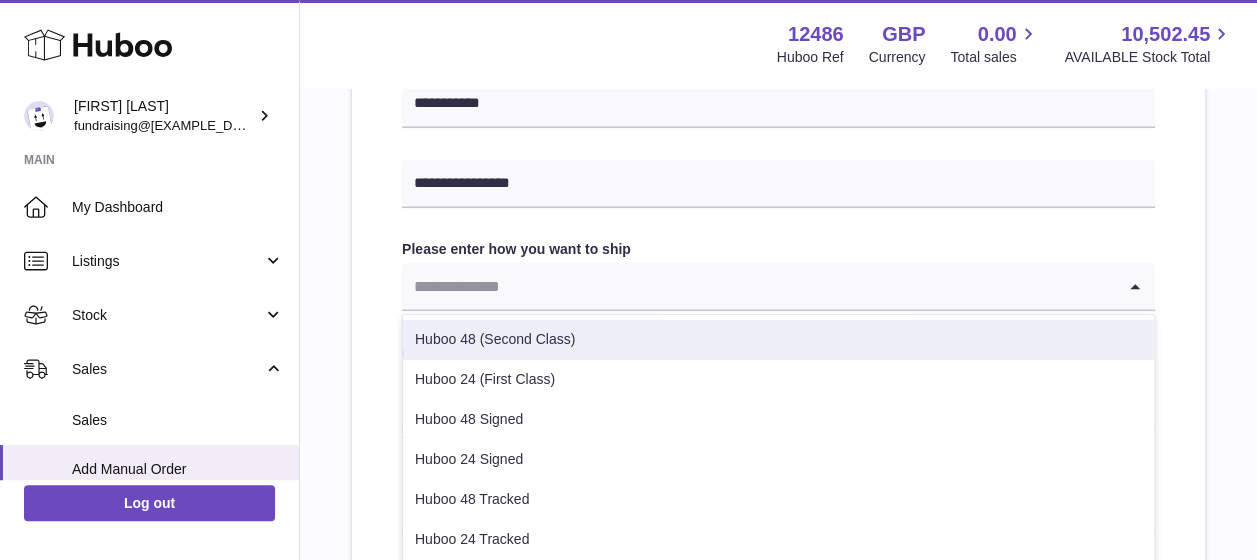 click on "Huboo 48 (Second Class)" at bounding box center [778, 340] 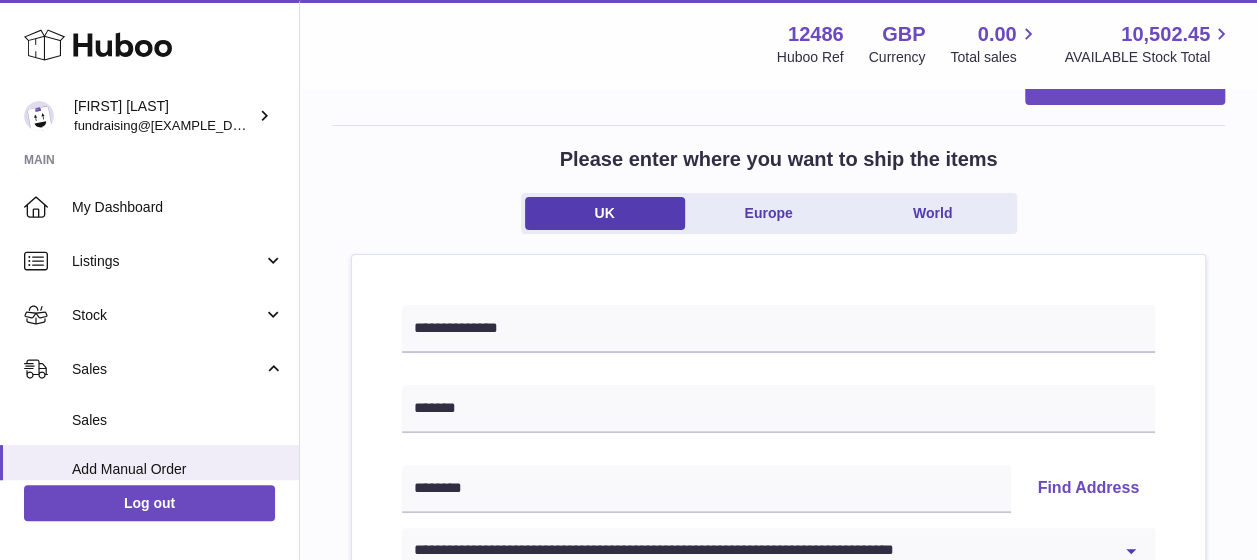 scroll, scrollTop: 0, scrollLeft: 0, axis: both 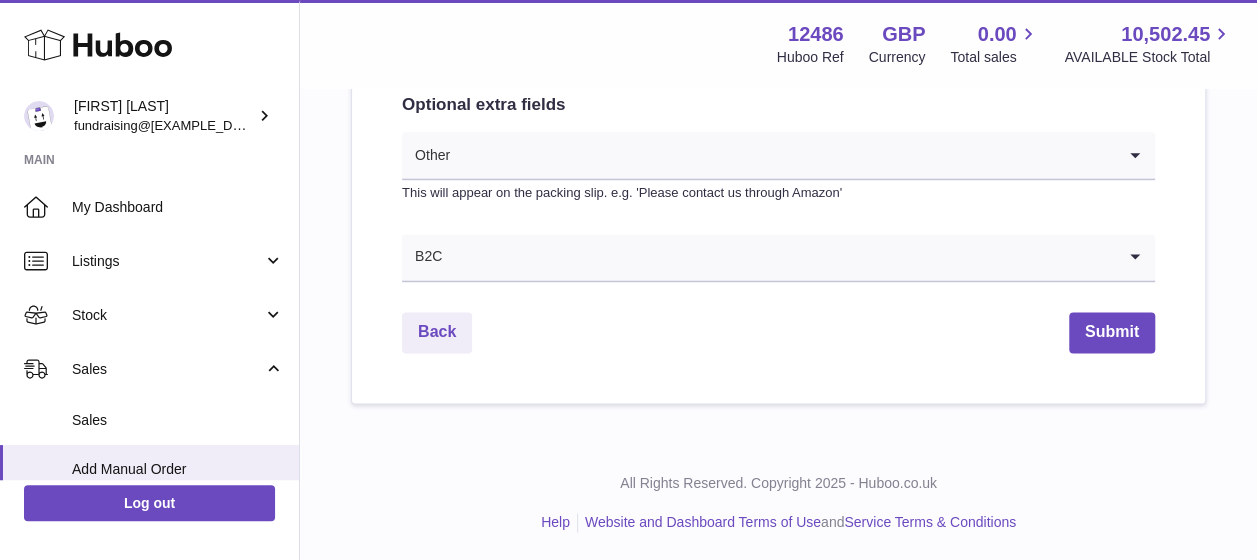 drag, startPoint x: 915, startPoint y: 390, endPoint x: 1049, endPoint y: 393, distance: 134.03358 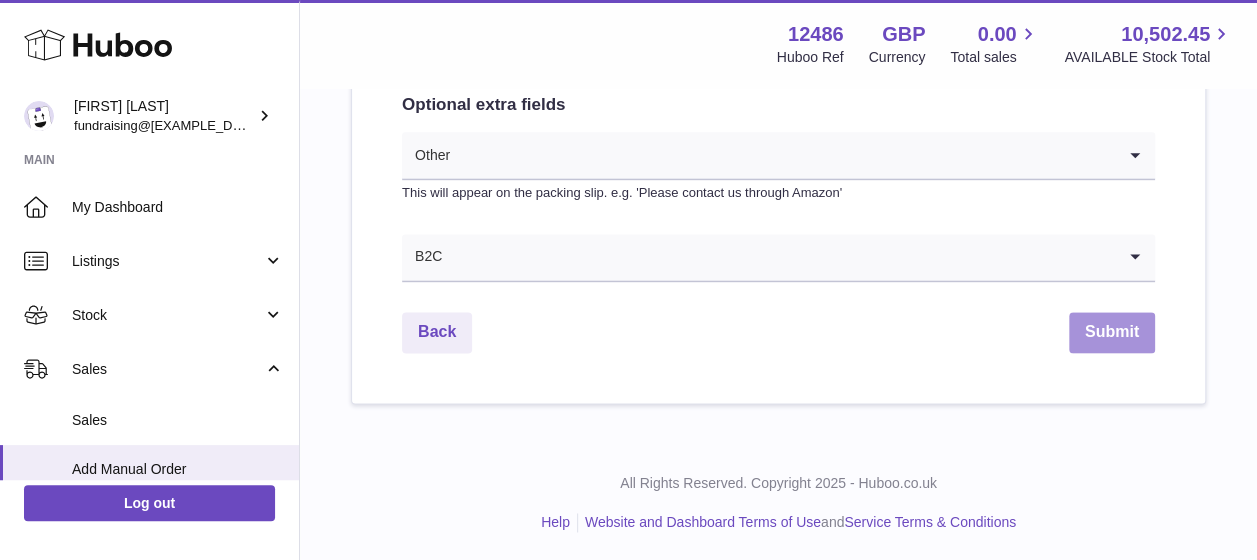 click on "Submit" at bounding box center (1112, 332) 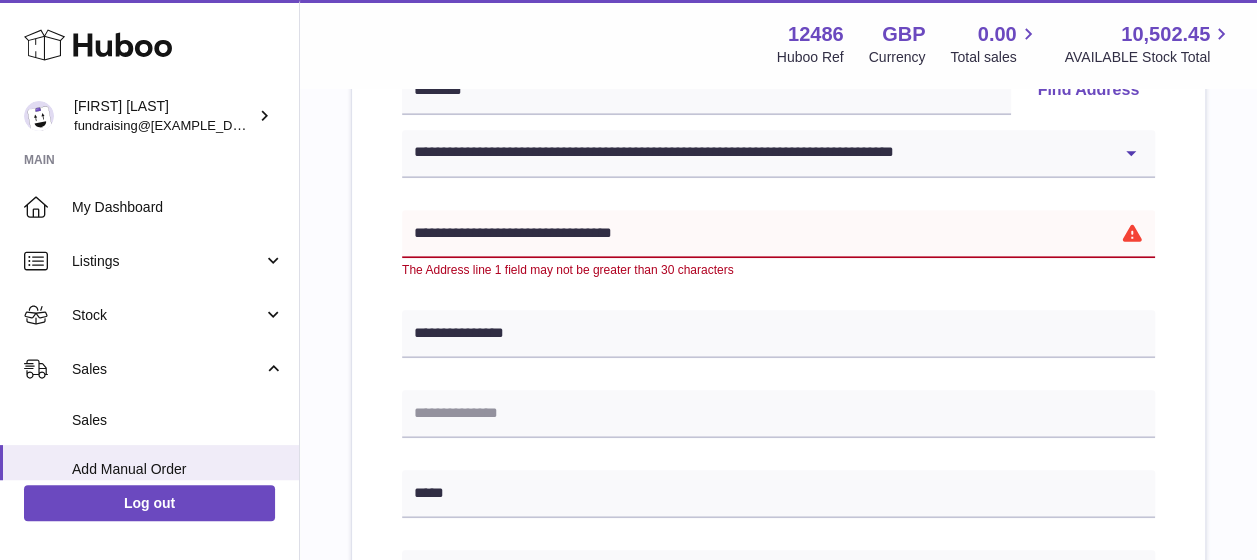 scroll, scrollTop: 270, scrollLeft: 0, axis: vertical 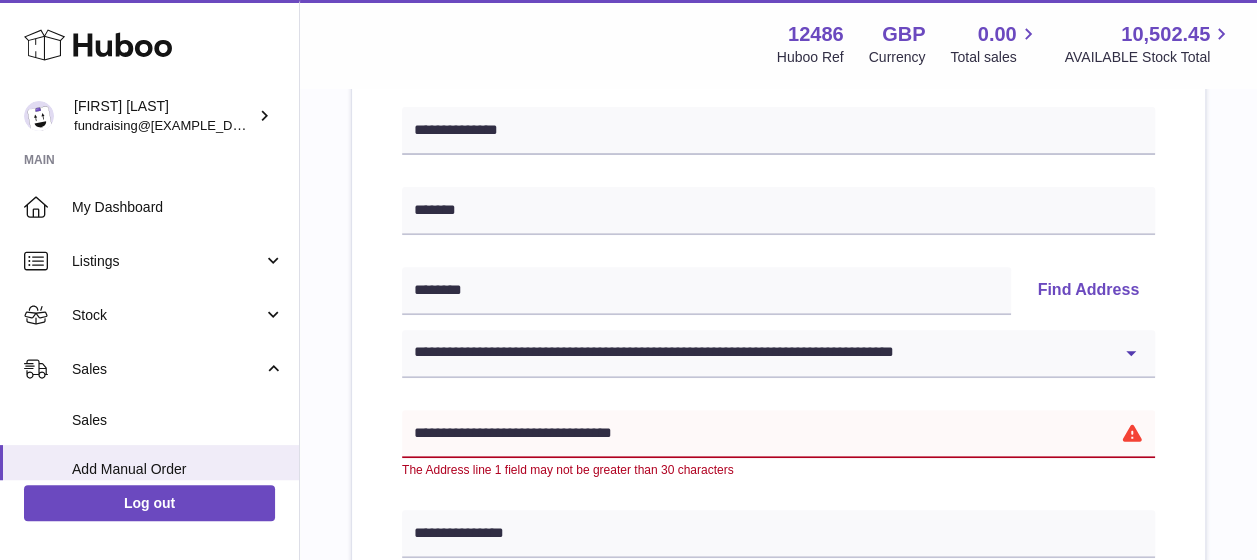 click on "**********" at bounding box center [778, 434] 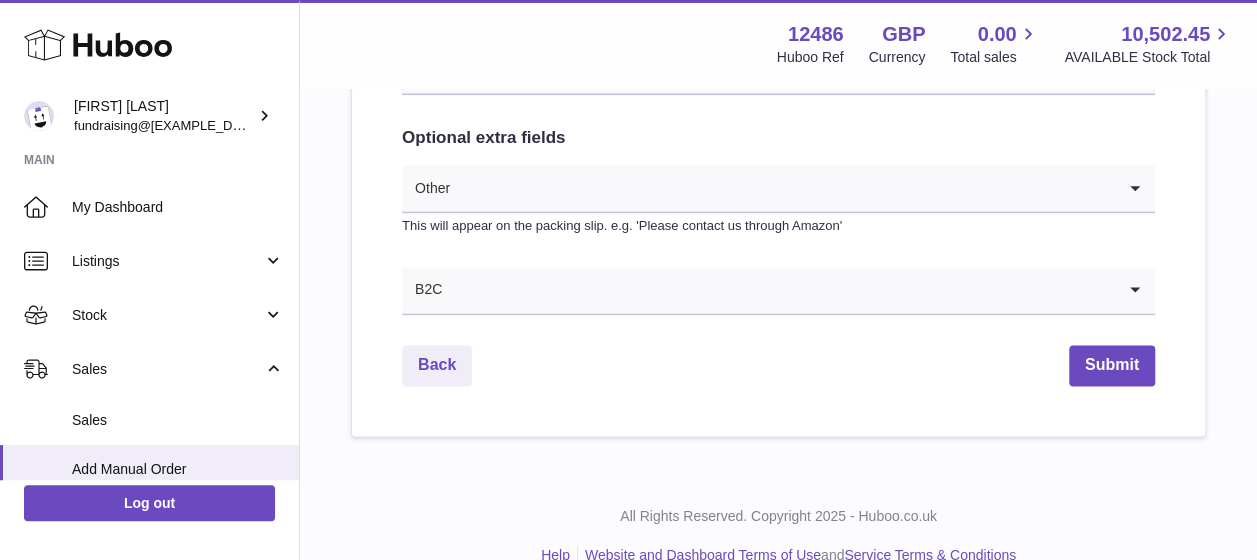 scroll, scrollTop: 1249, scrollLeft: 0, axis: vertical 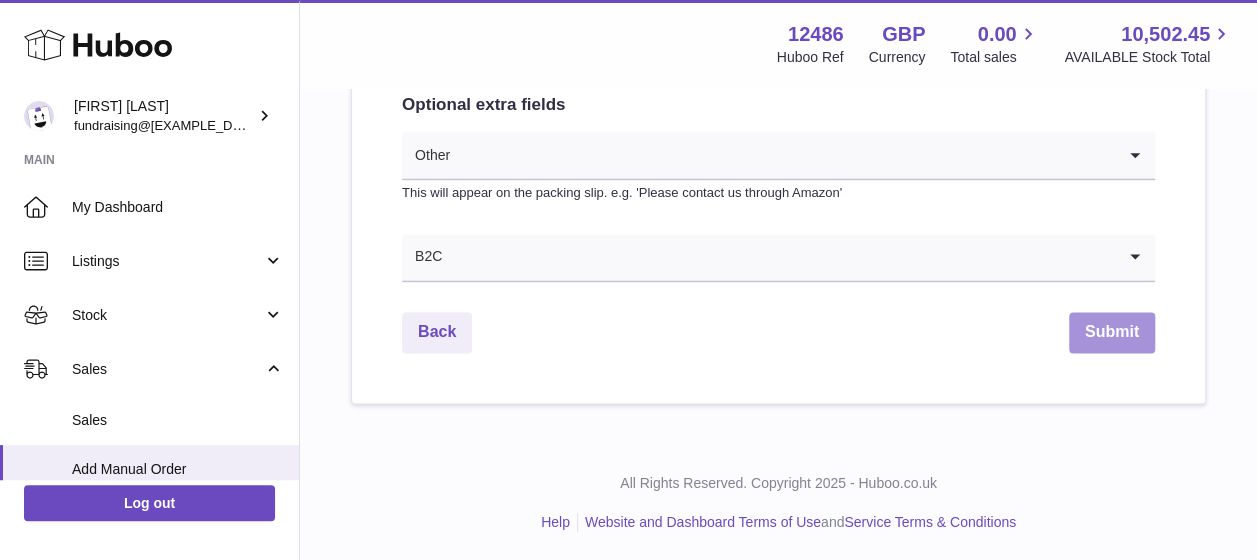 type on "**********" 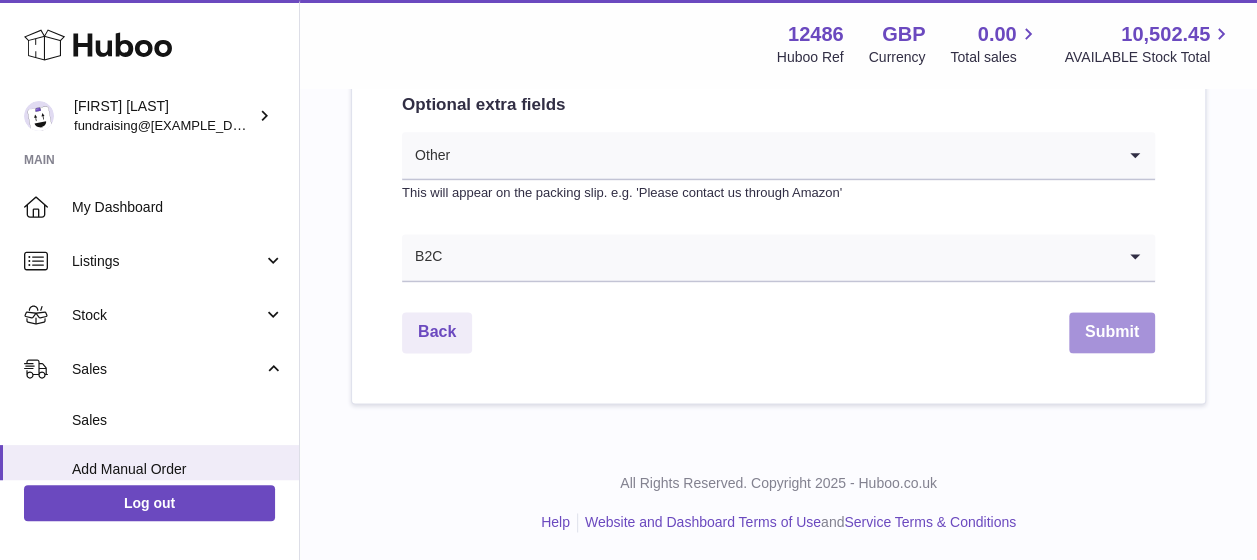 click on "Submit" at bounding box center [1112, 332] 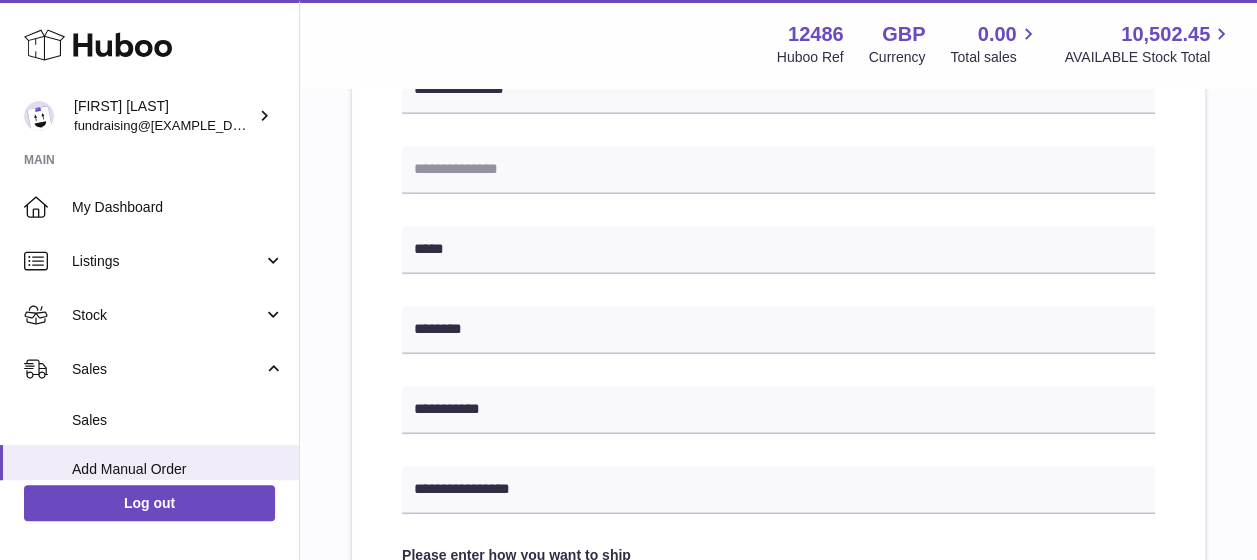scroll, scrollTop: 670, scrollLeft: 0, axis: vertical 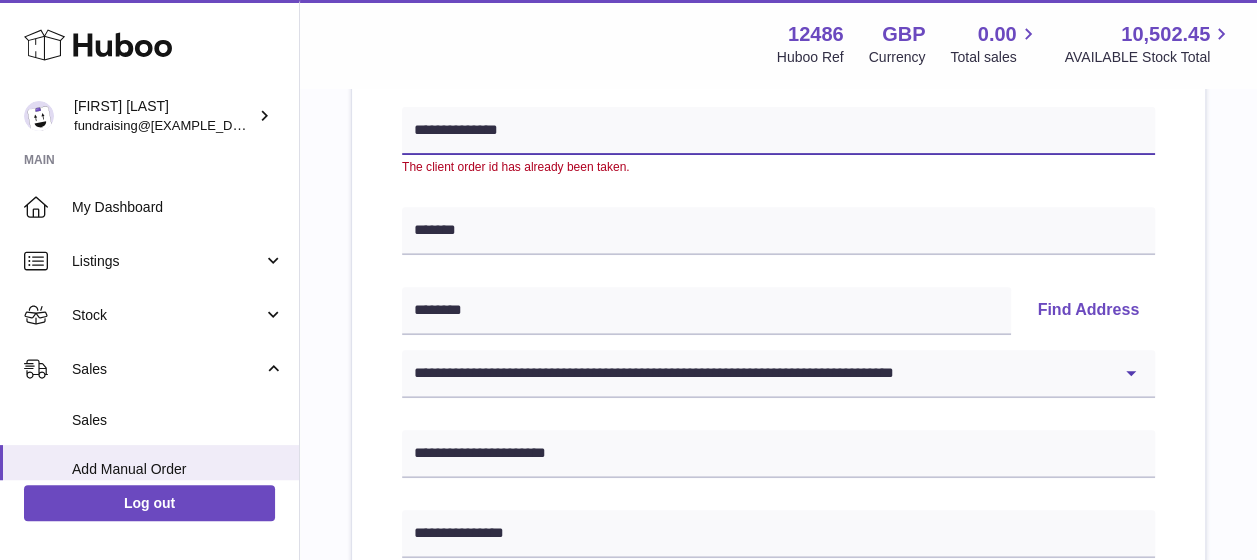click on "**********" at bounding box center (778, 131) 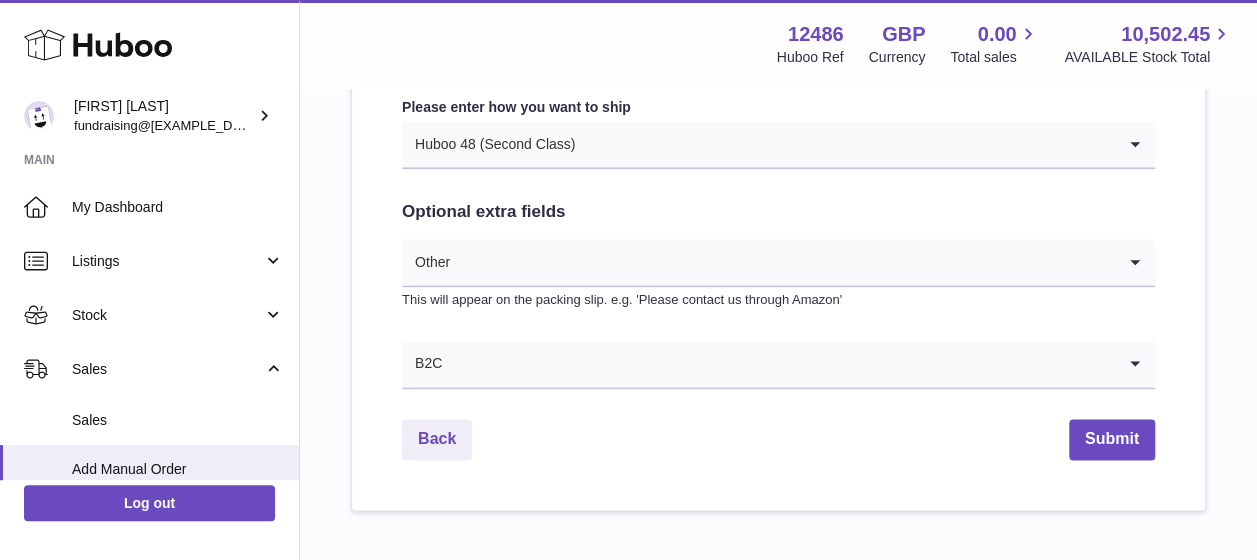scroll, scrollTop: 1249, scrollLeft: 0, axis: vertical 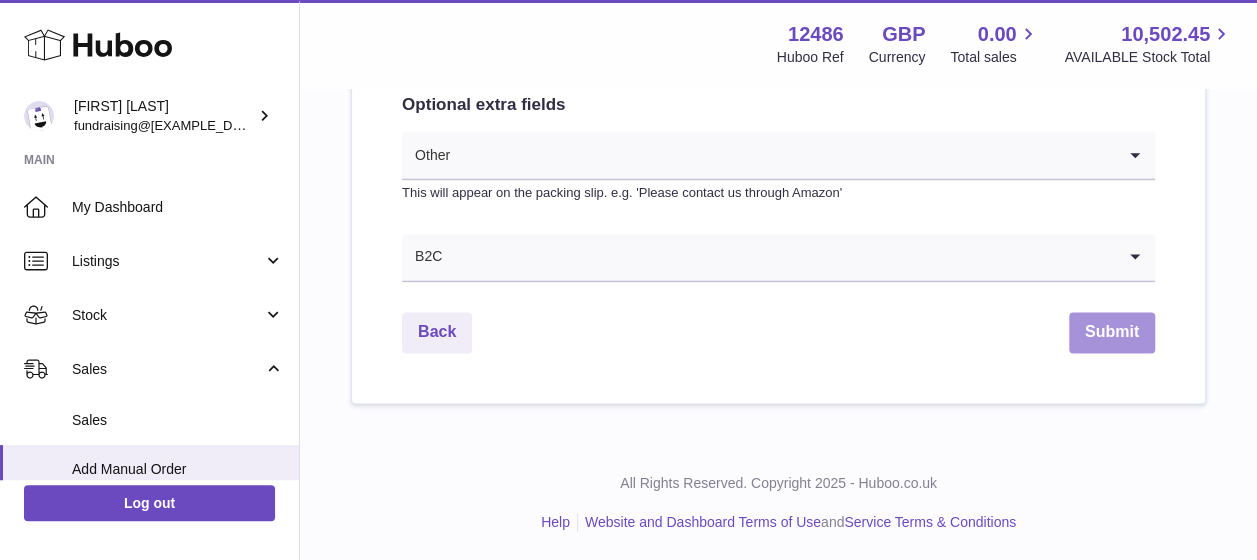 type on "**********" 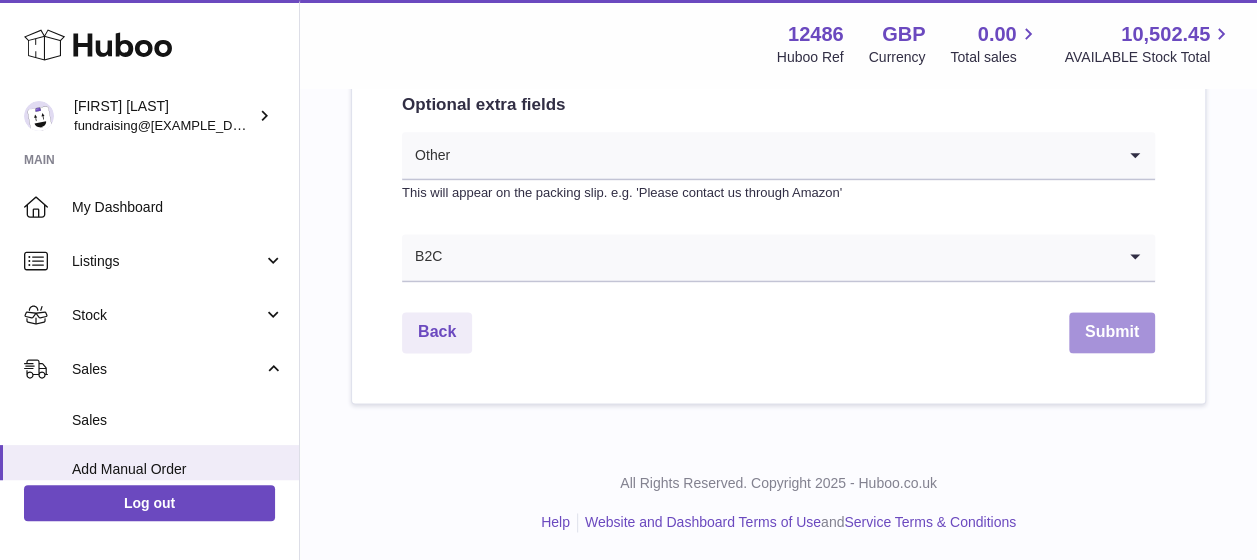 click on "Submit" at bounding box center [1112, 332] 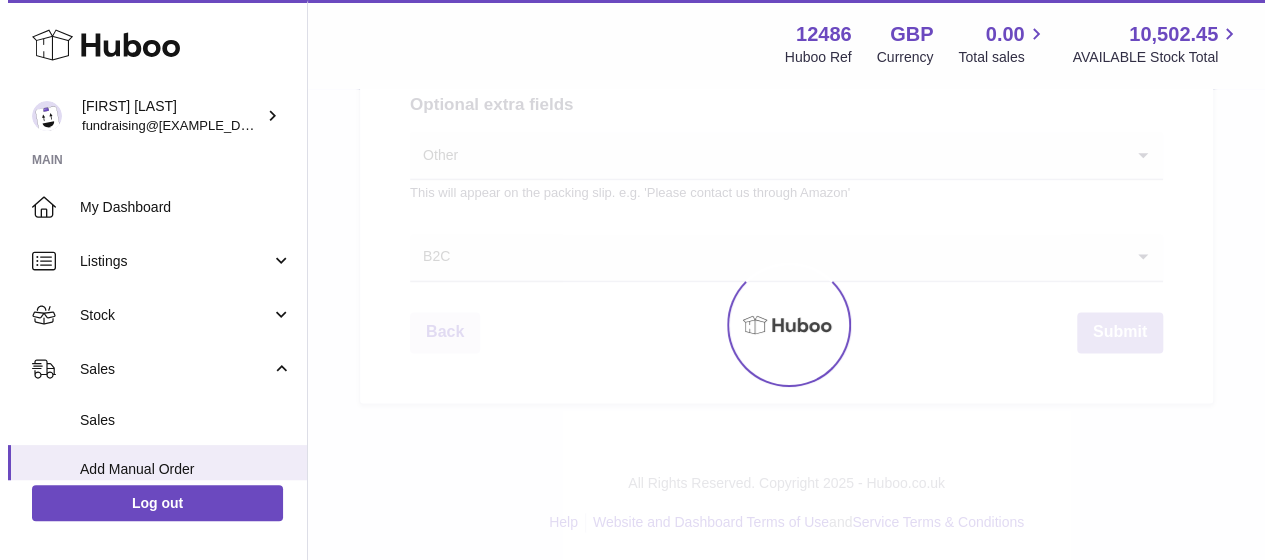 scroll, scrollTop: 0, scrollLeft: 0, axis: both 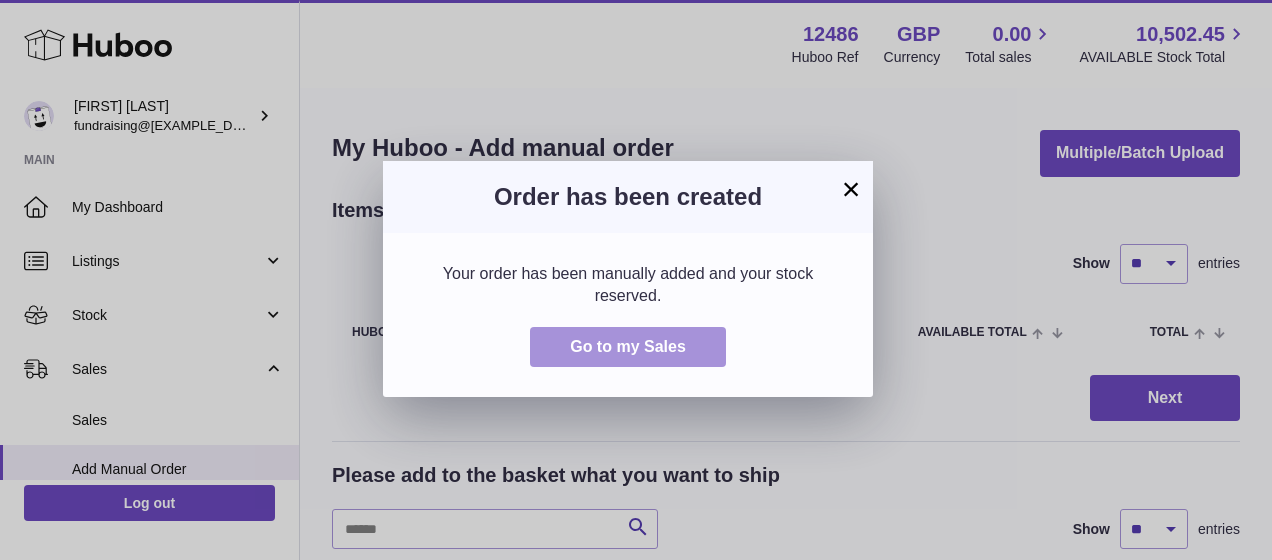 click on "Go to my Sales" at bounding box center [628, 346] 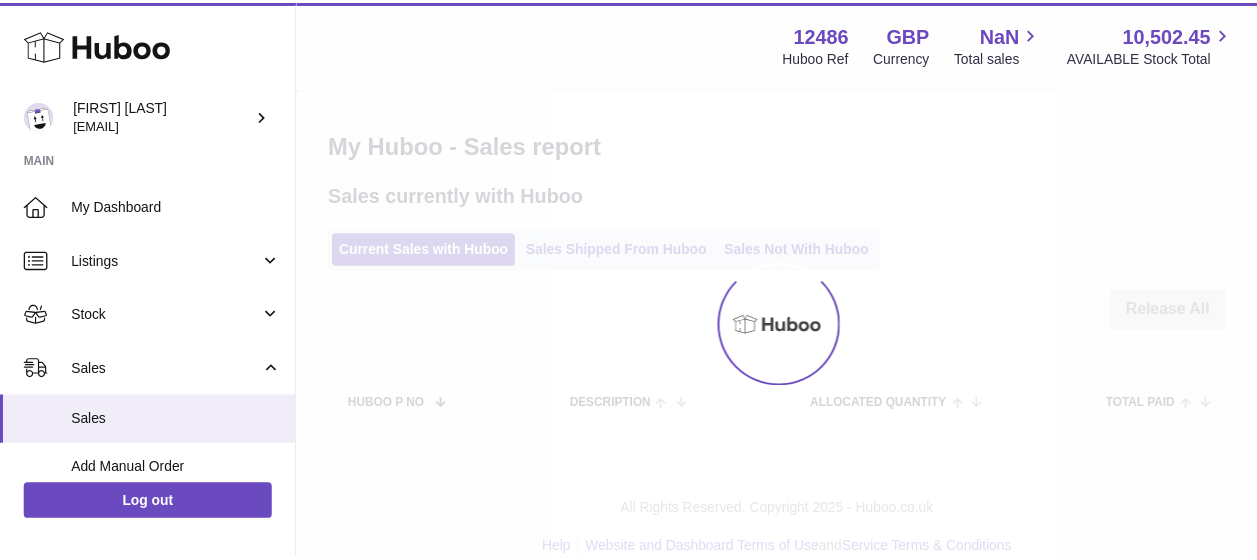 scroll, scrollTop: 0, scrollLeft: 0, axis: both 